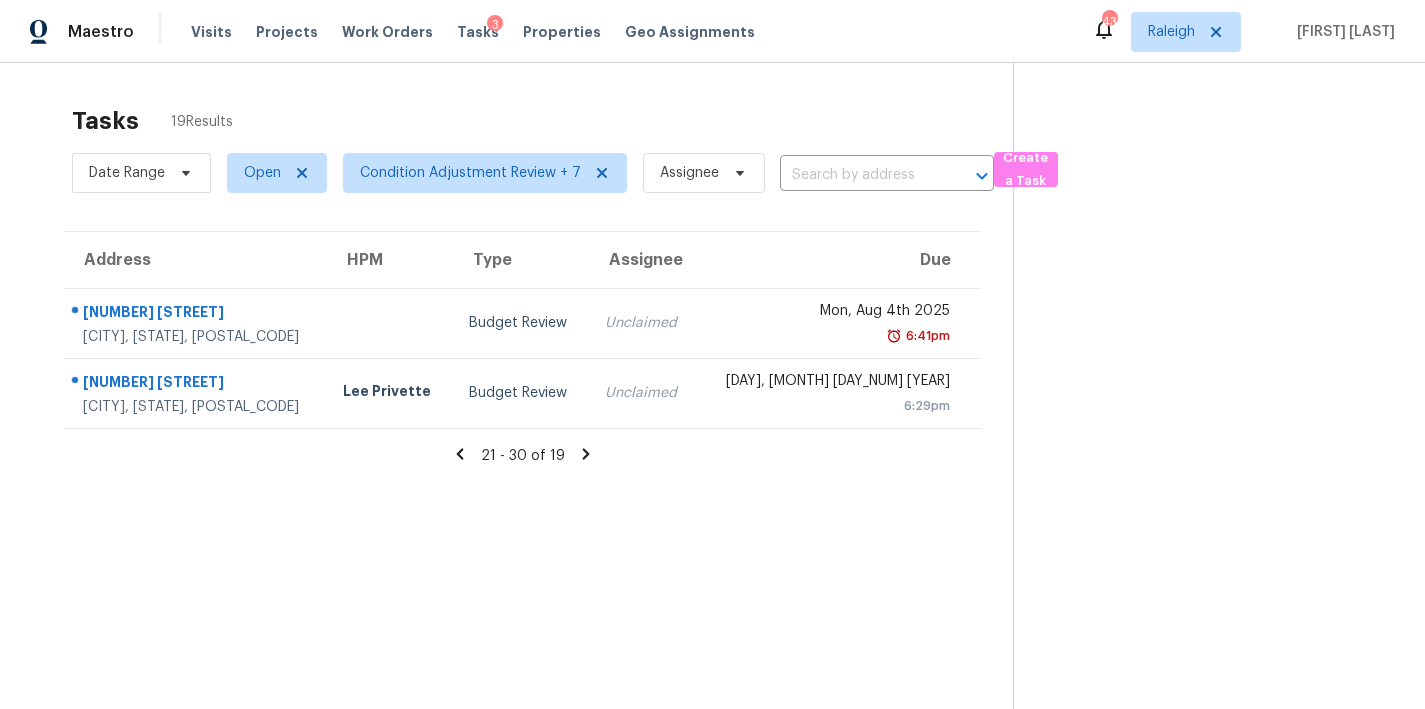scroll, scrollTop: 0, scrollLeft: 0, axis: both 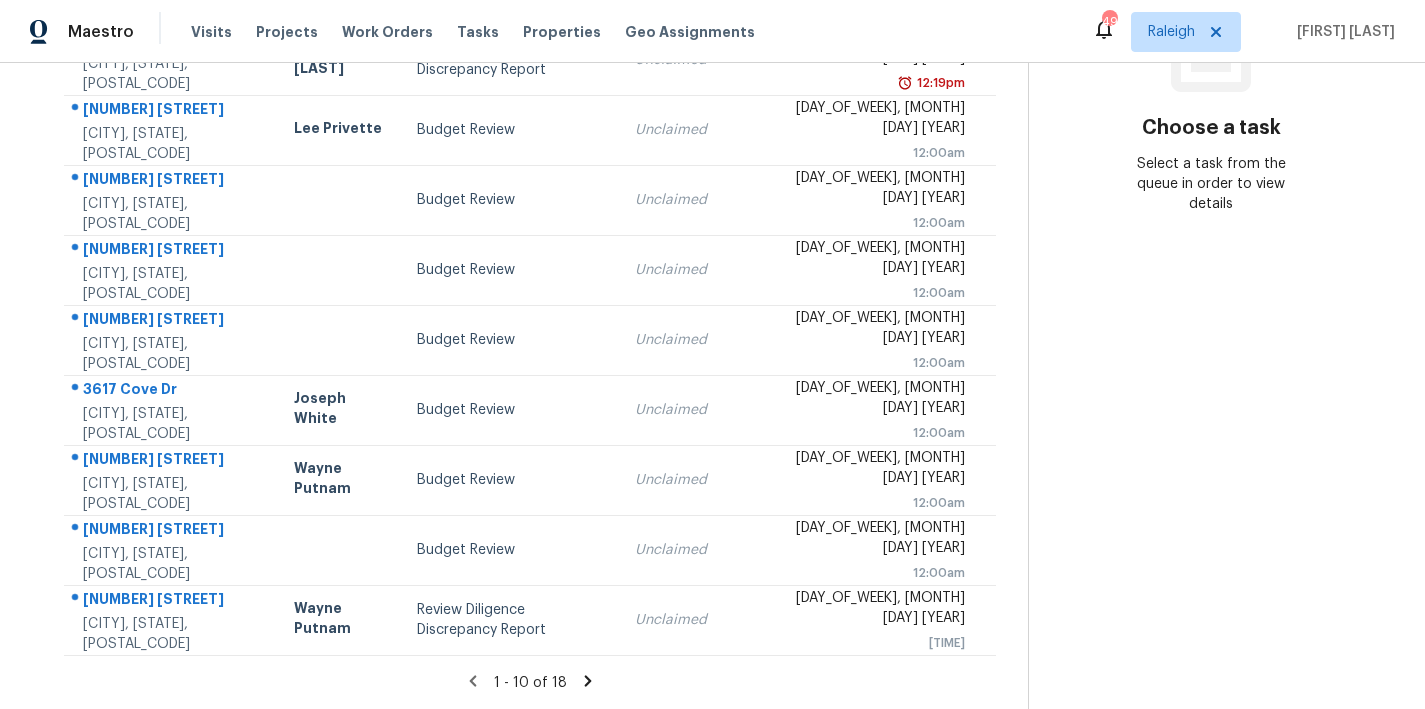 click 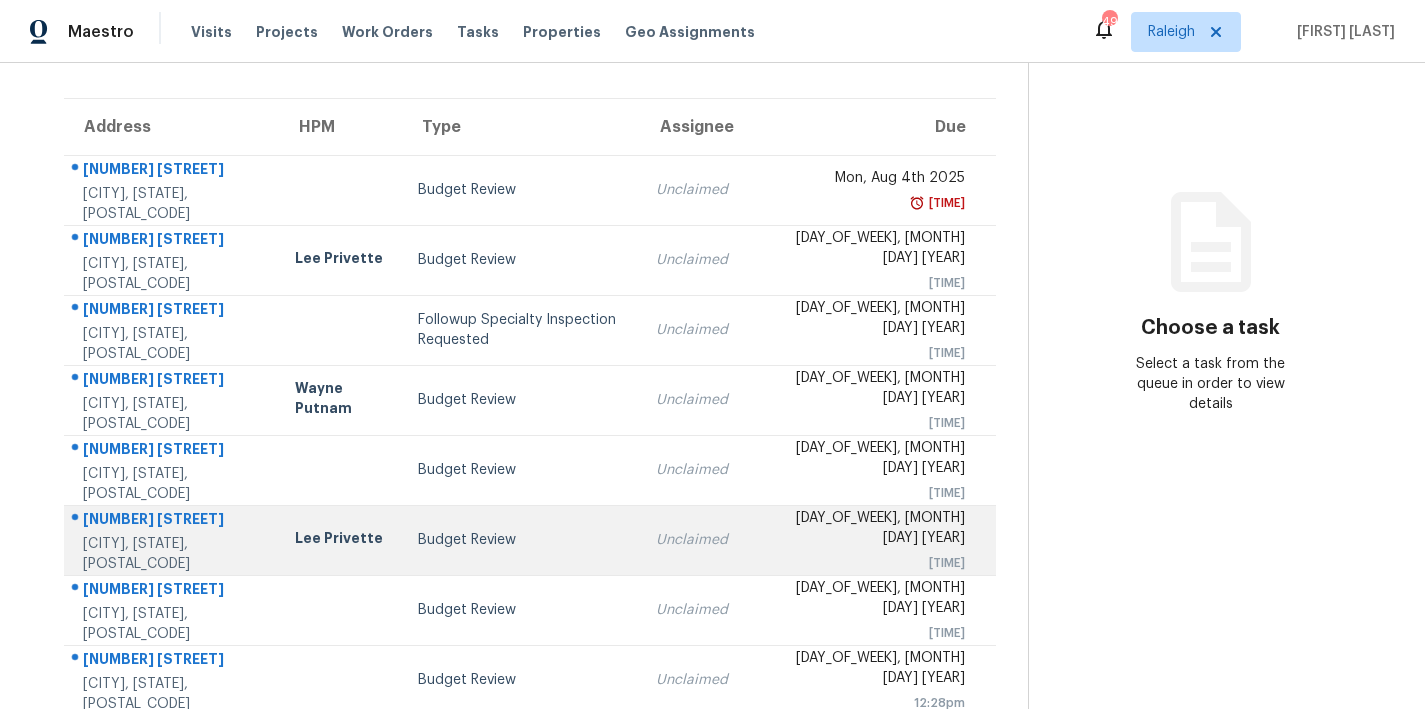 scroll, scrollTop: 0, scrollLeft: 0, axis: both 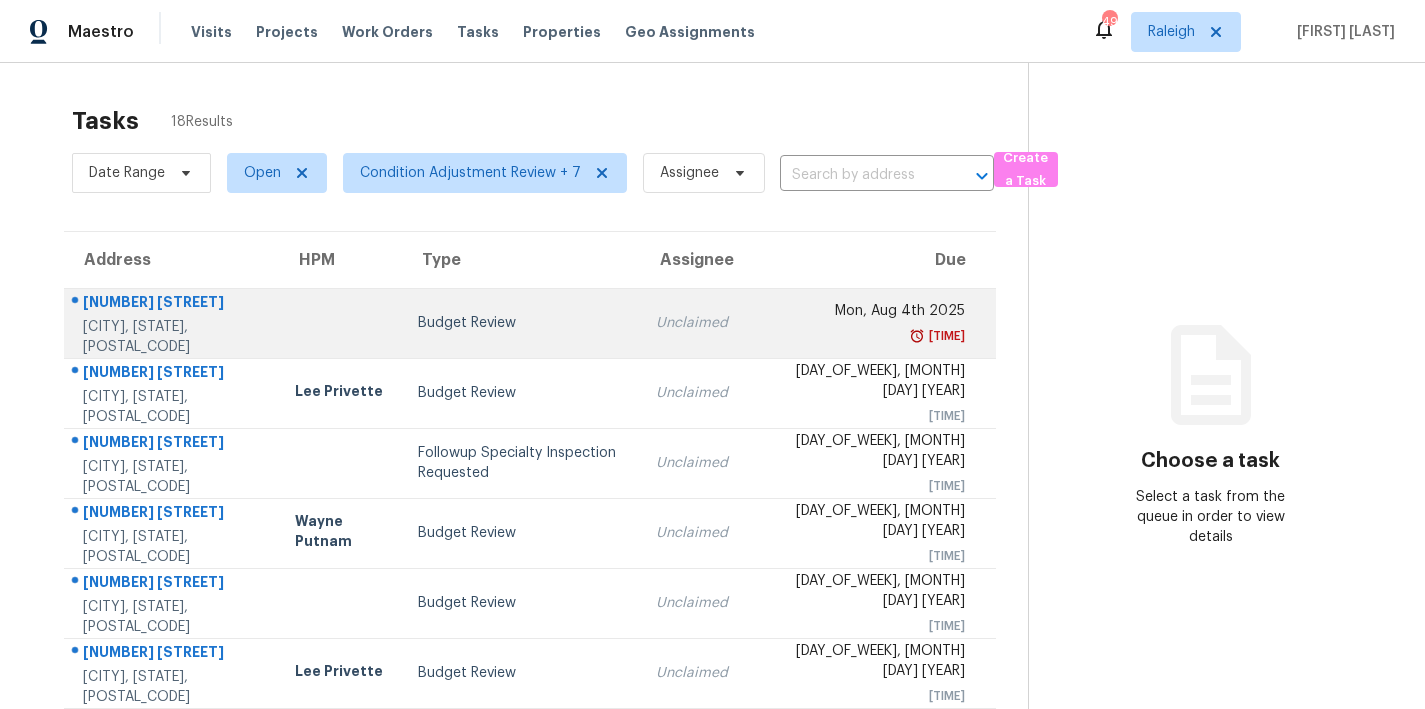 click on "Budget Review" at bounding box center (521, 323) 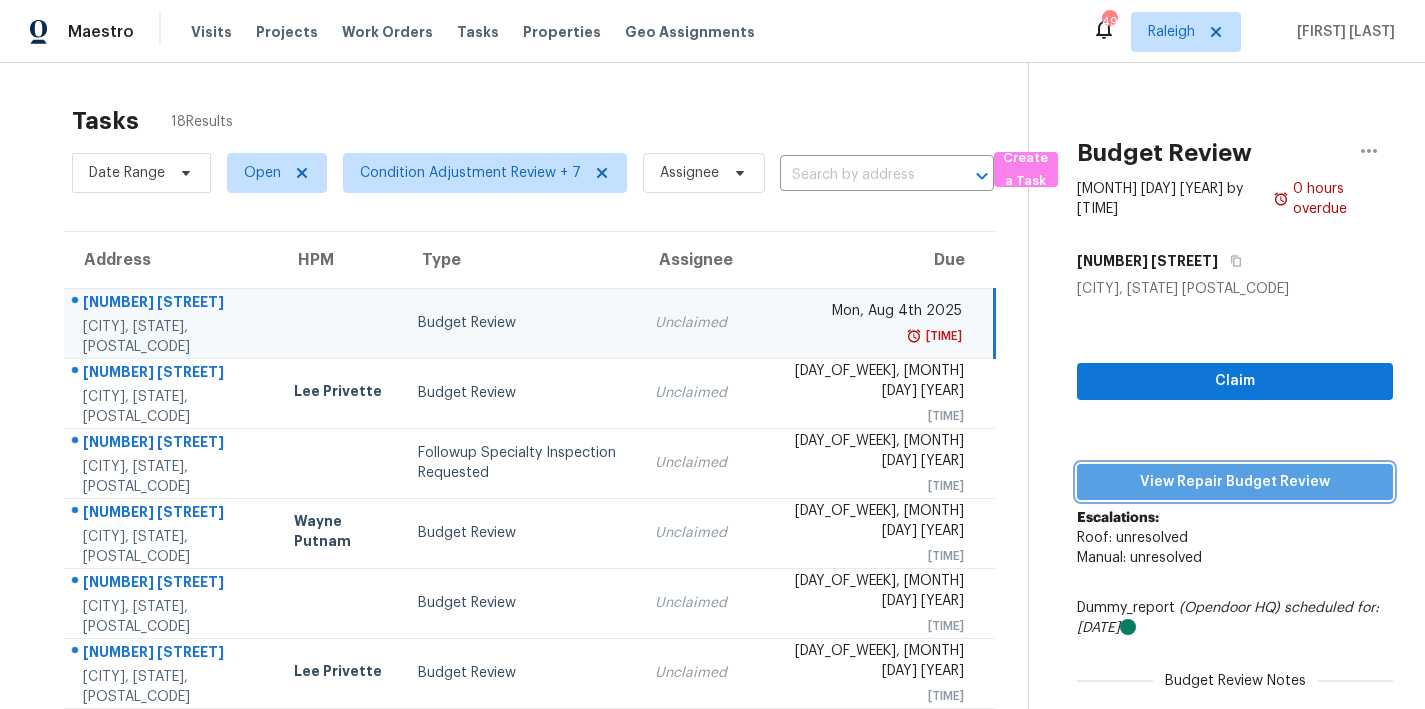 click on "View Repair Budget Review" at bounding box center [1235, 482] 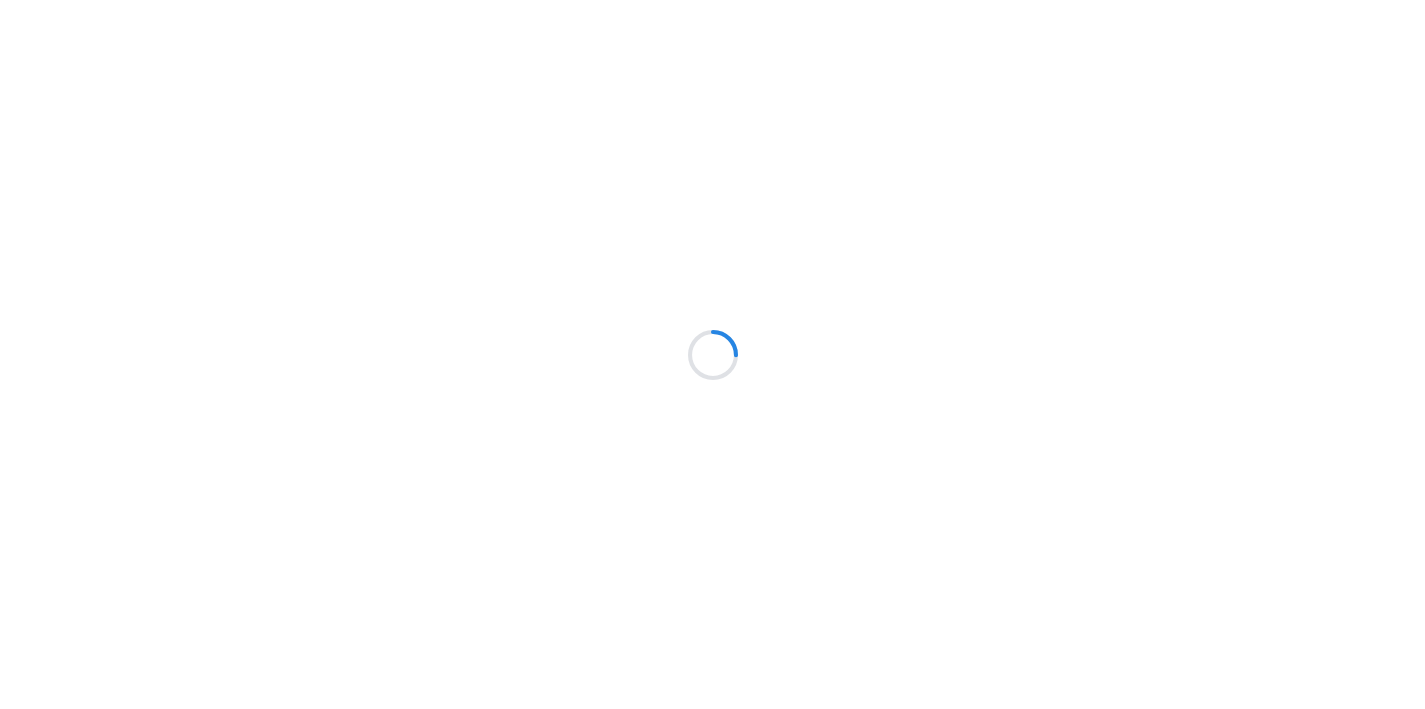 scroll, scrollTop: 0, scrollLeft: 0, axis: both 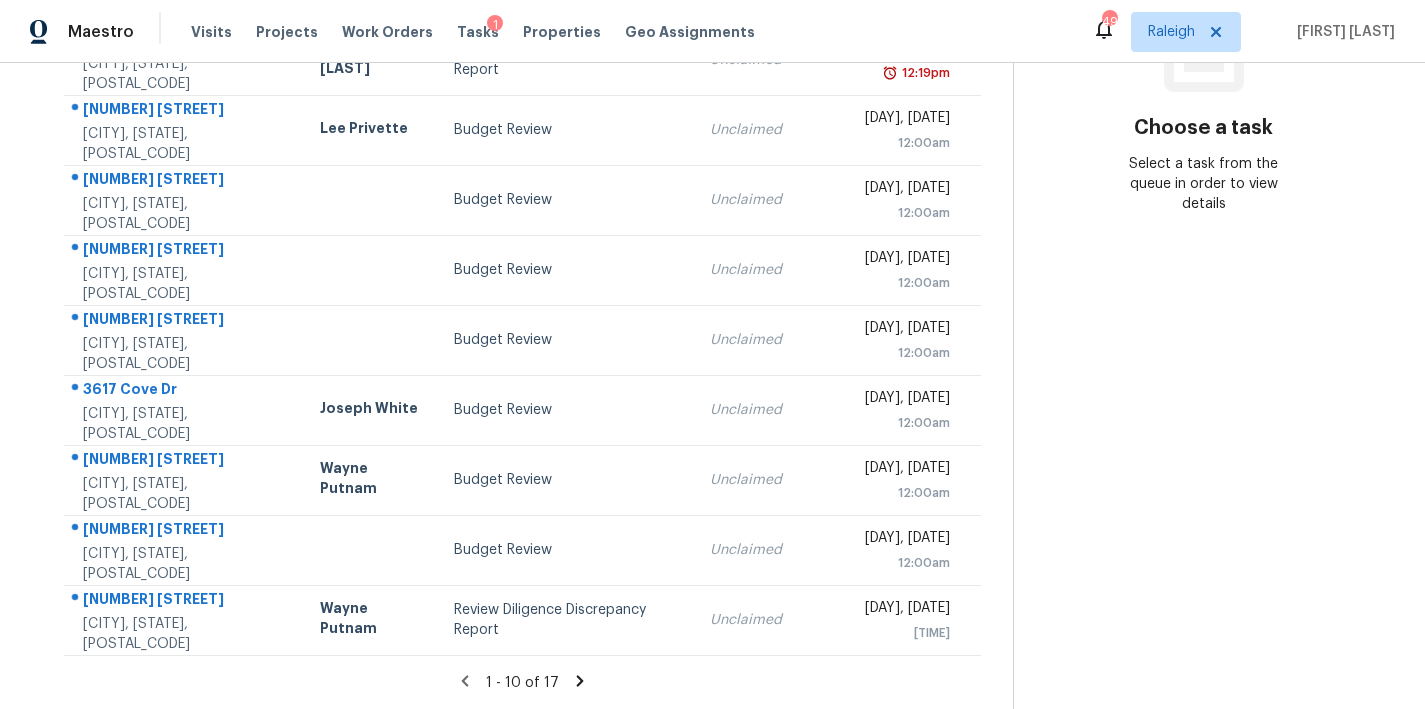 click 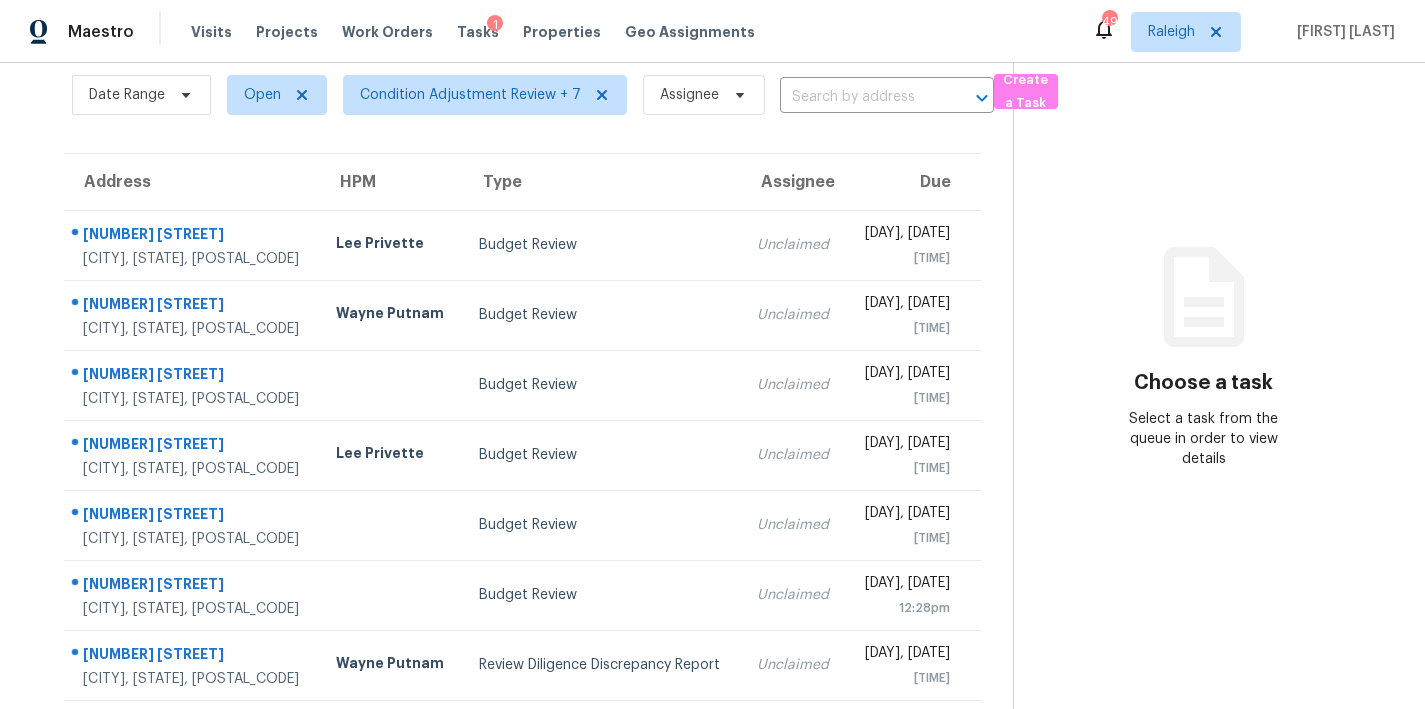 scroll, scrollTop: 137, scrollLeft: 0, axis: vertical 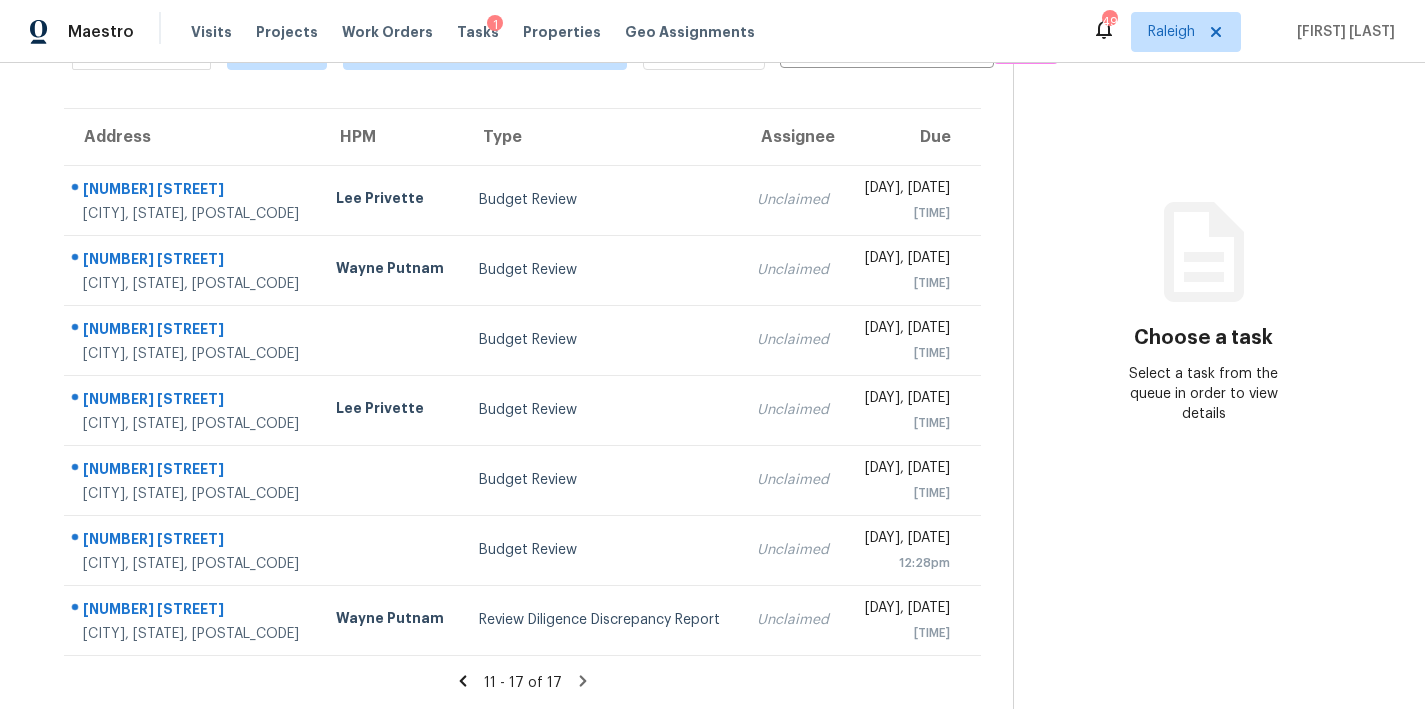 click 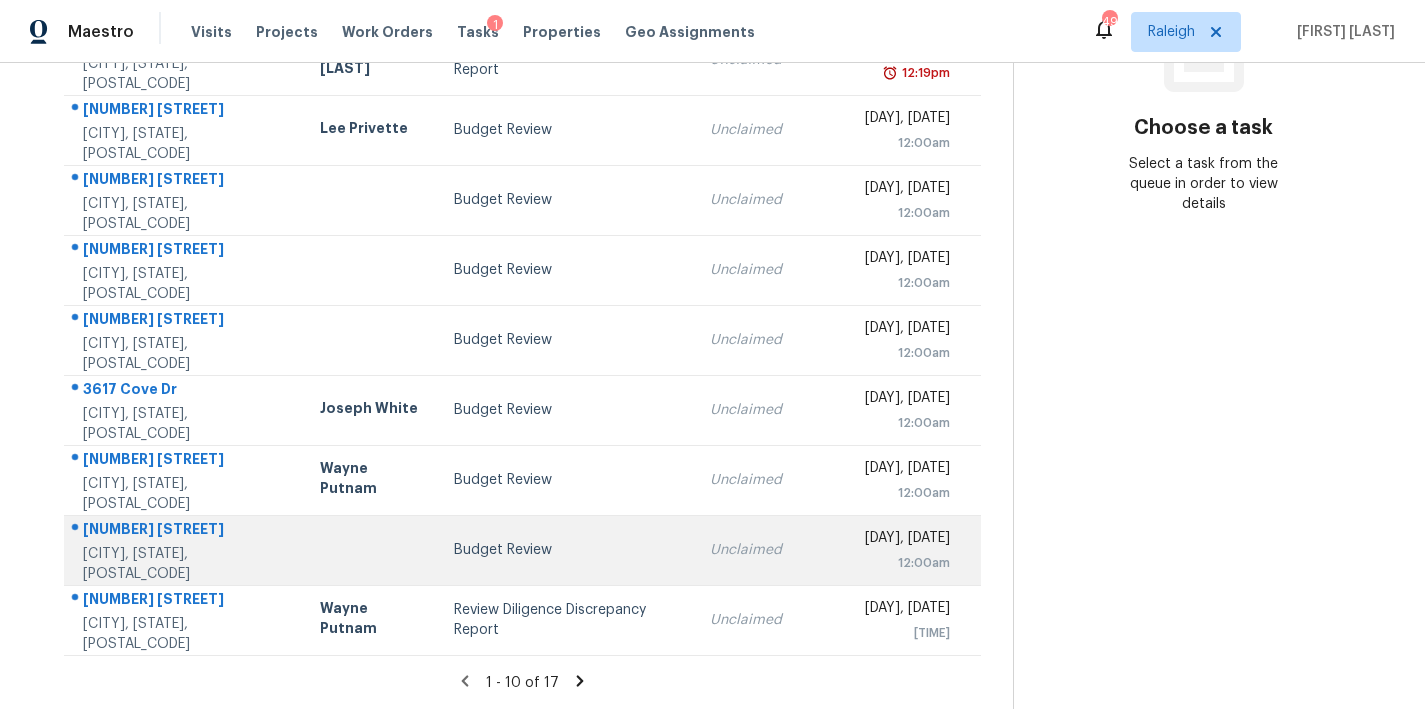 scroll, scrollTop: 0, scrollLeft: 0, axis: both 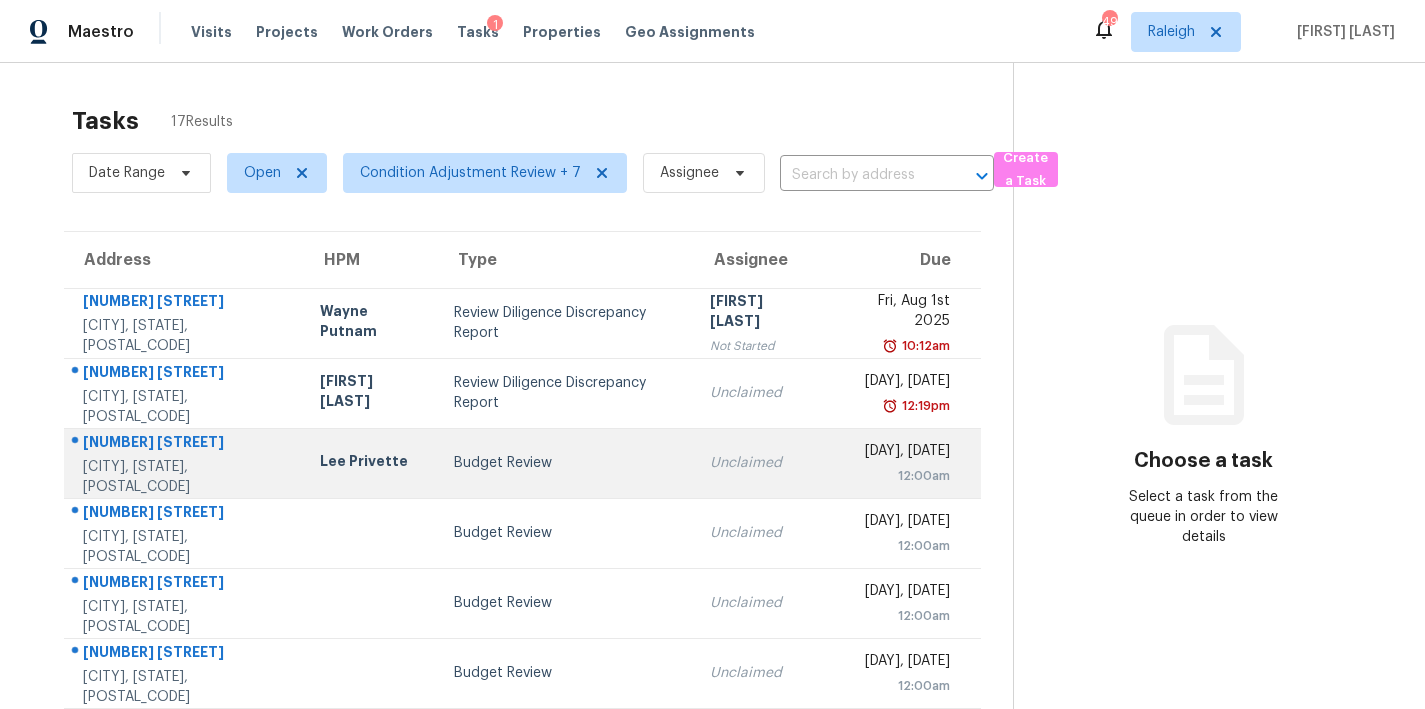 click on "Budget Review" at bounding box center (566, 463) 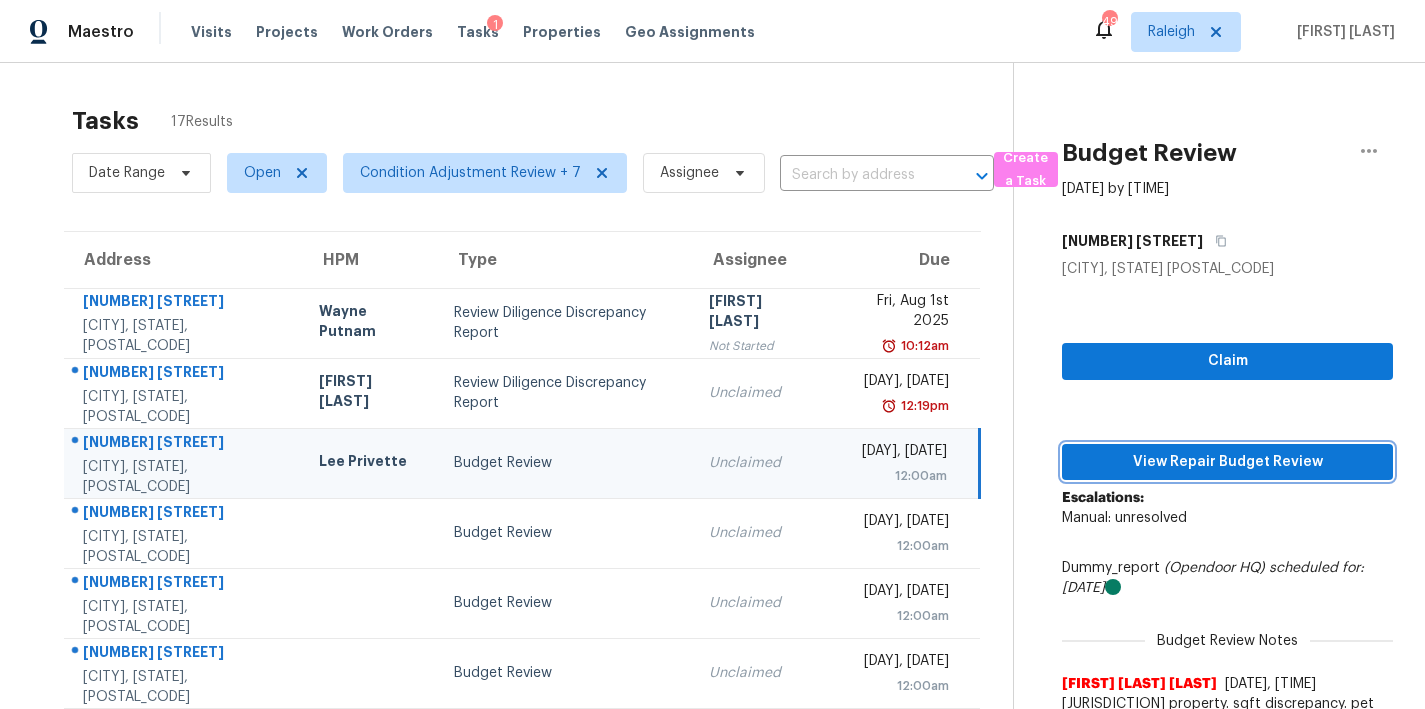 click on "View Repair Budget Review" at bounding box center (1227, 462) 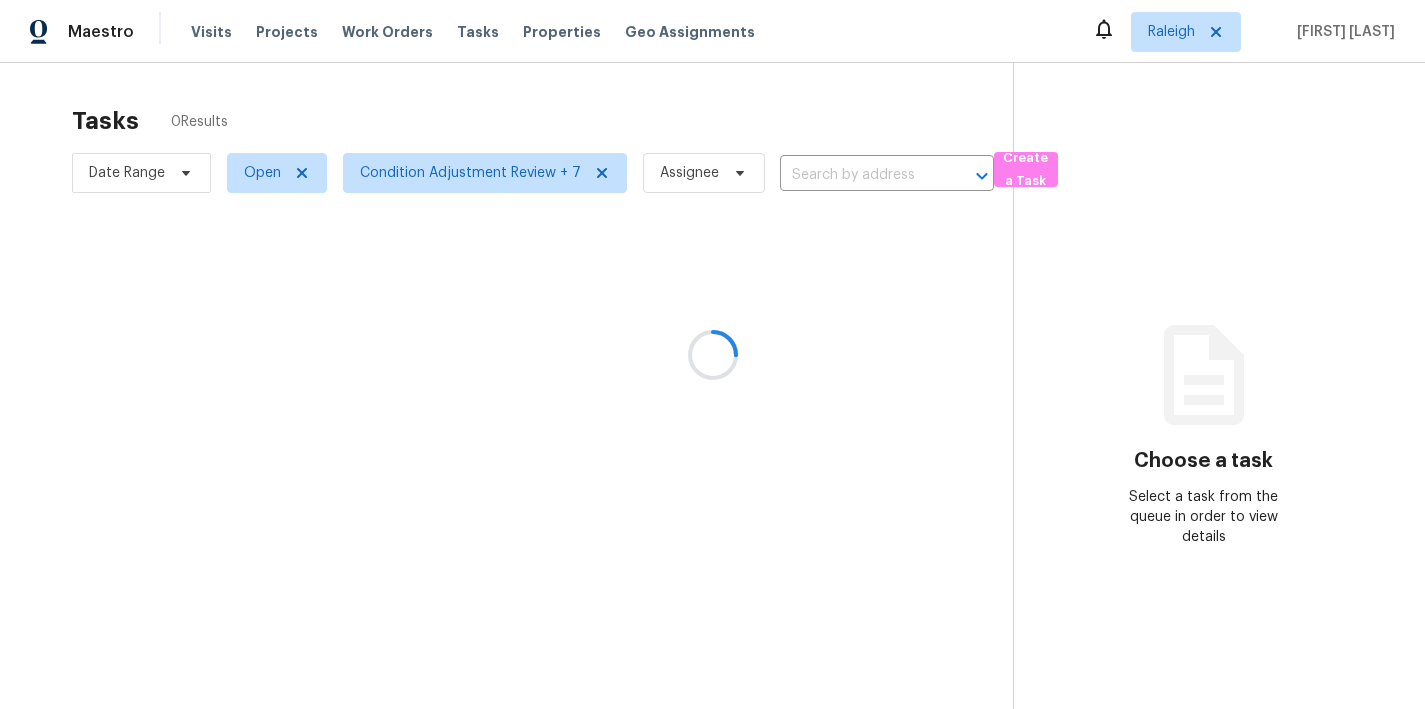 scroll, scrollTop: 0, scrollLeft: 0, axis: both 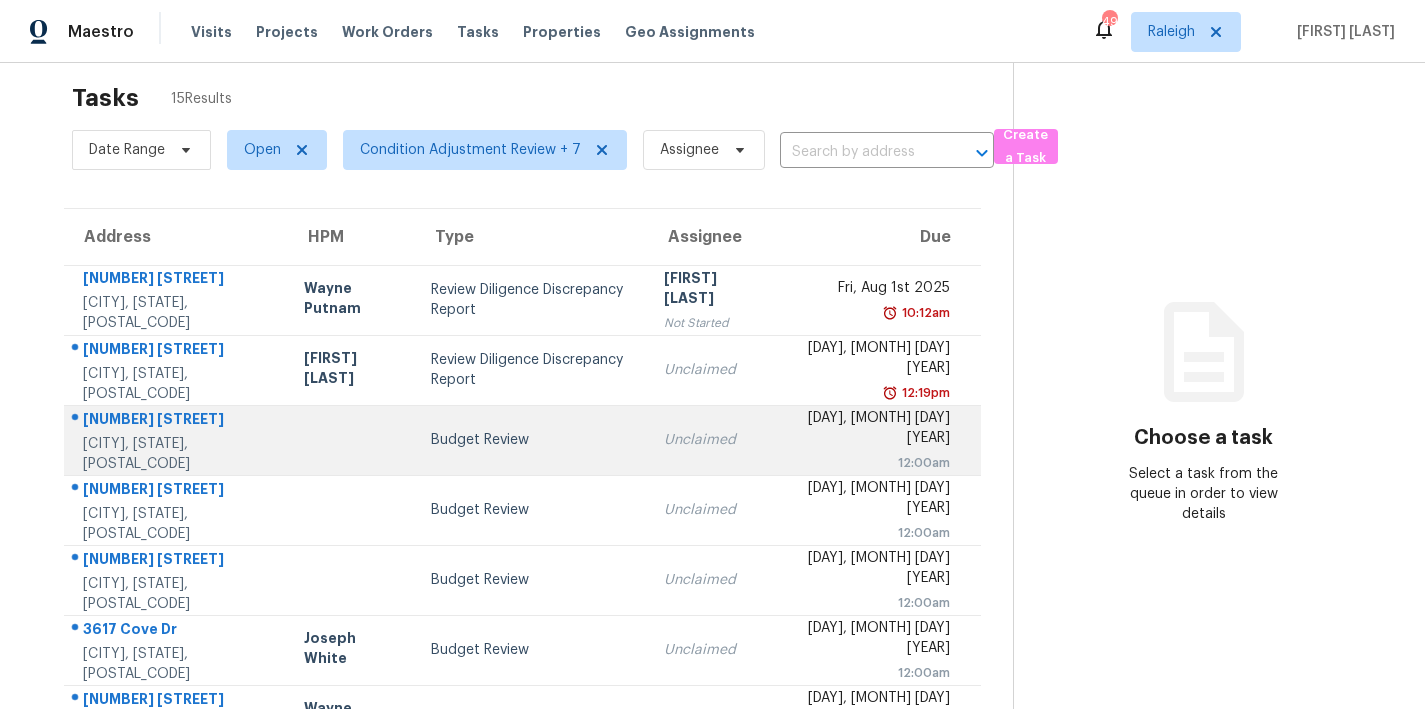 click on "Budget Review" at bounding box center (531, 440) 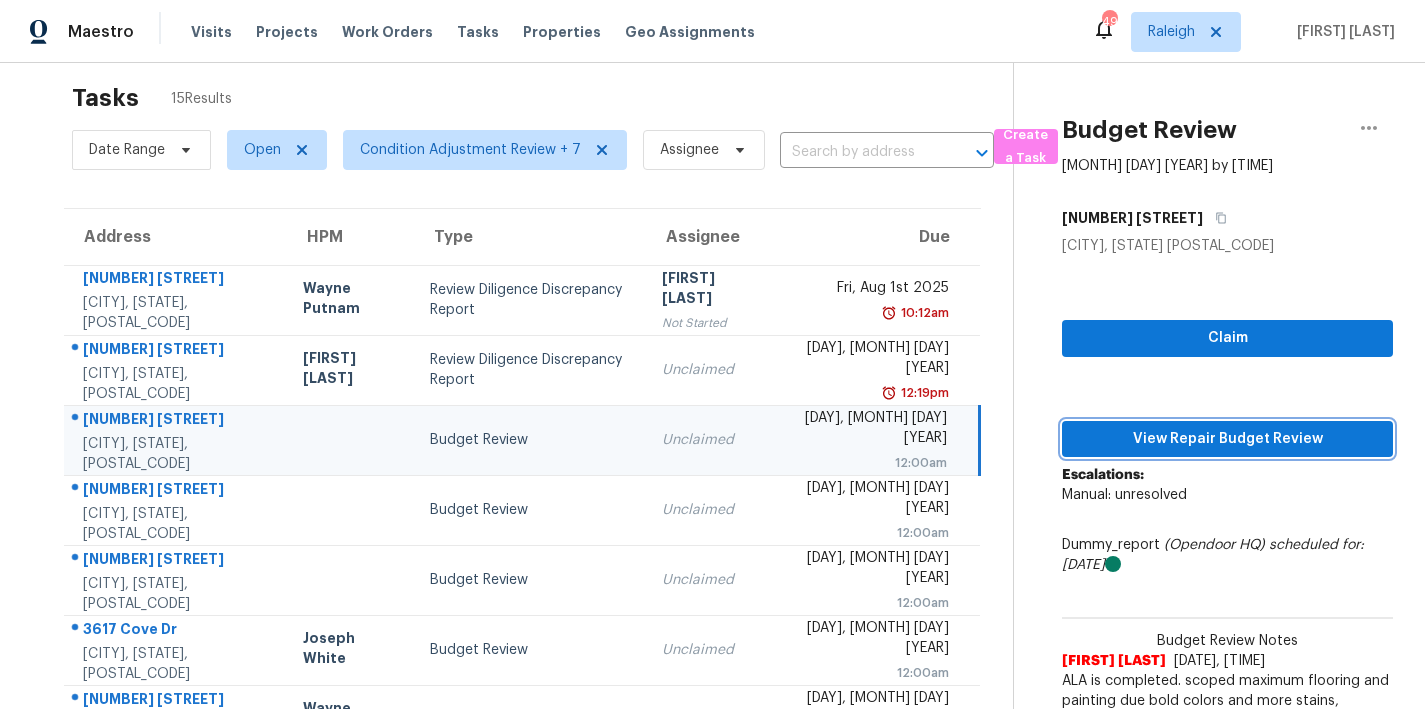 click on "View Repair Budget Review" at bounding box center [1227, 439] 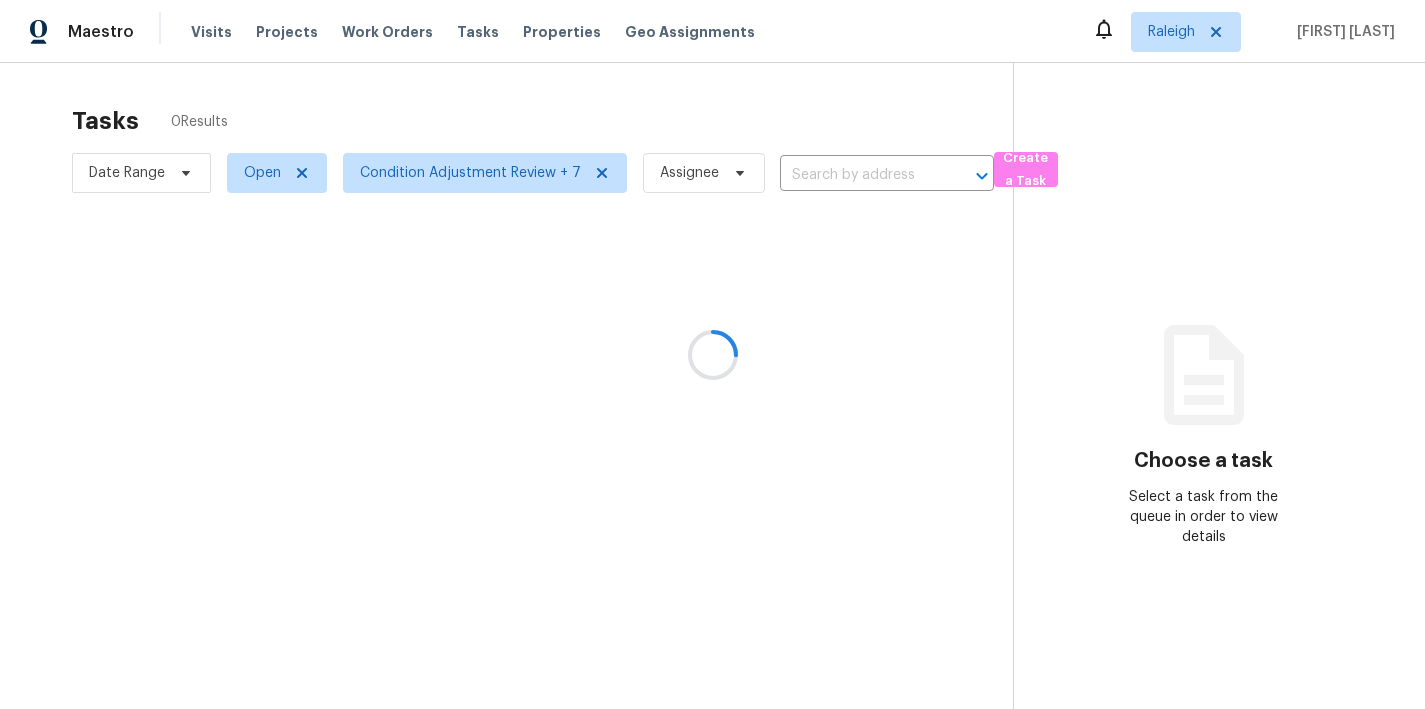 scroll, scrollTop: 0, scrollLeft: 0, axis: both 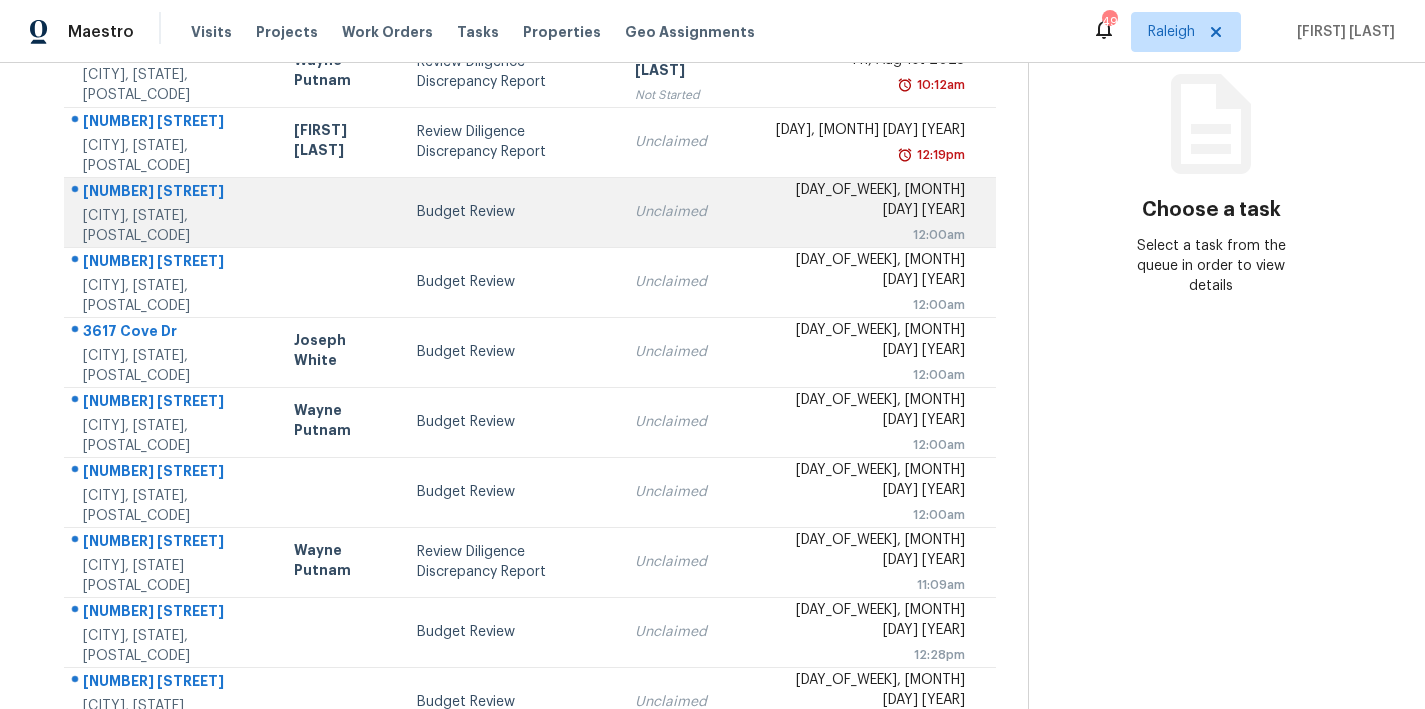 click on "Budget Review" at bounding box center (510, 212) 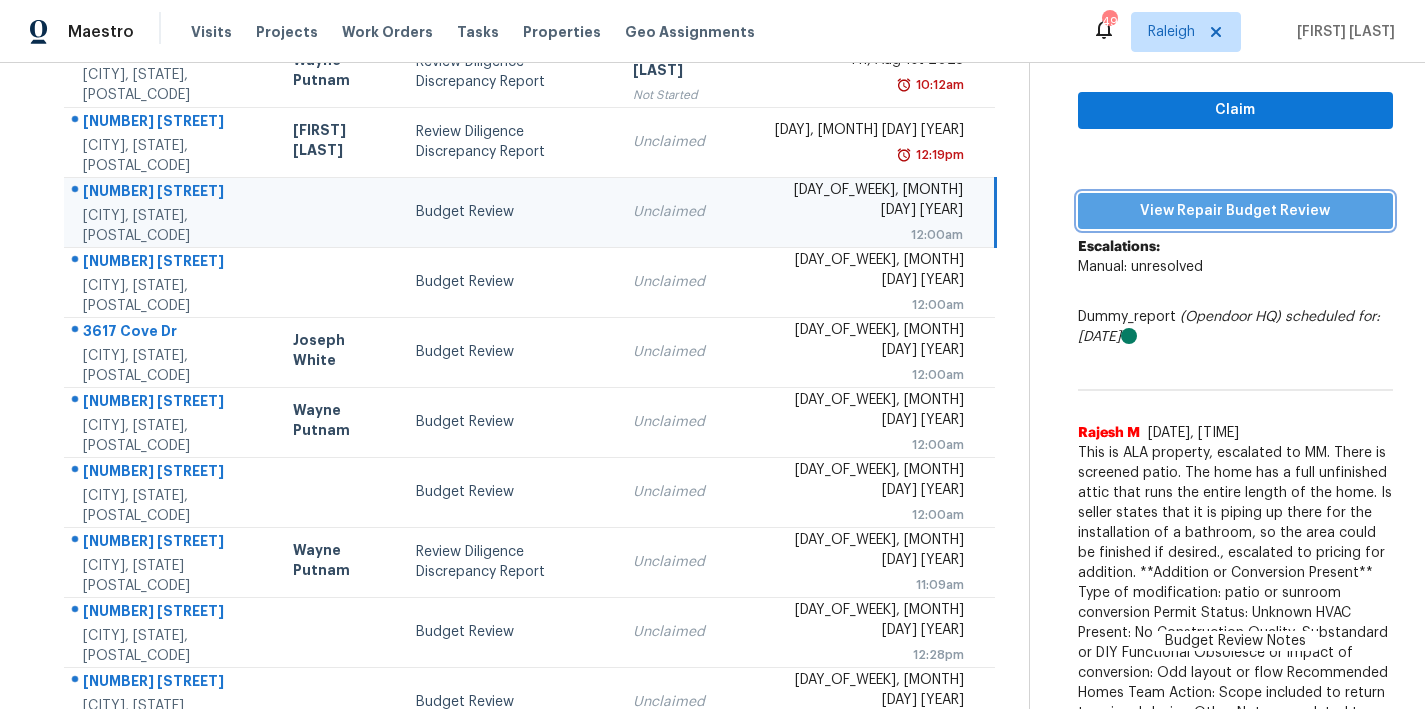 click on "View Repair Budget Review" at bounding box center (1235, 211) 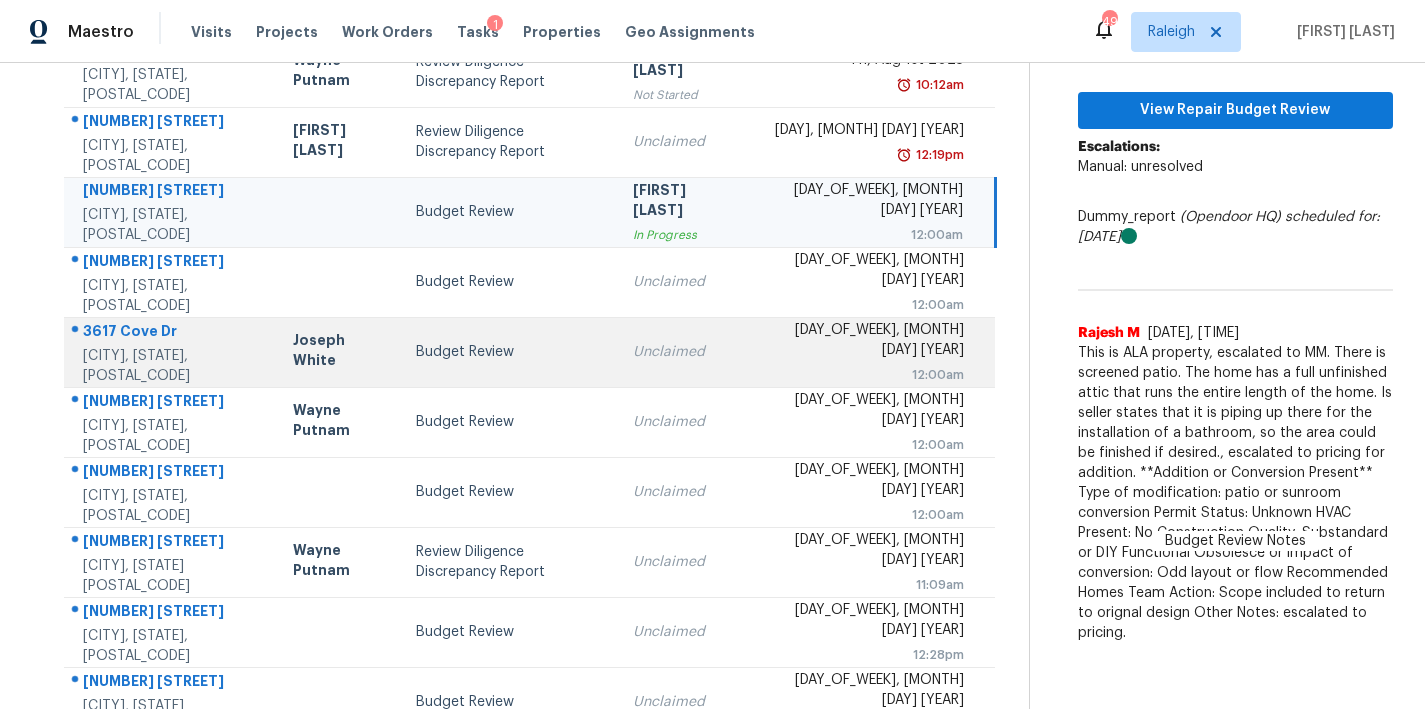 click on "Budget Review" at bounding box center (508, 352) 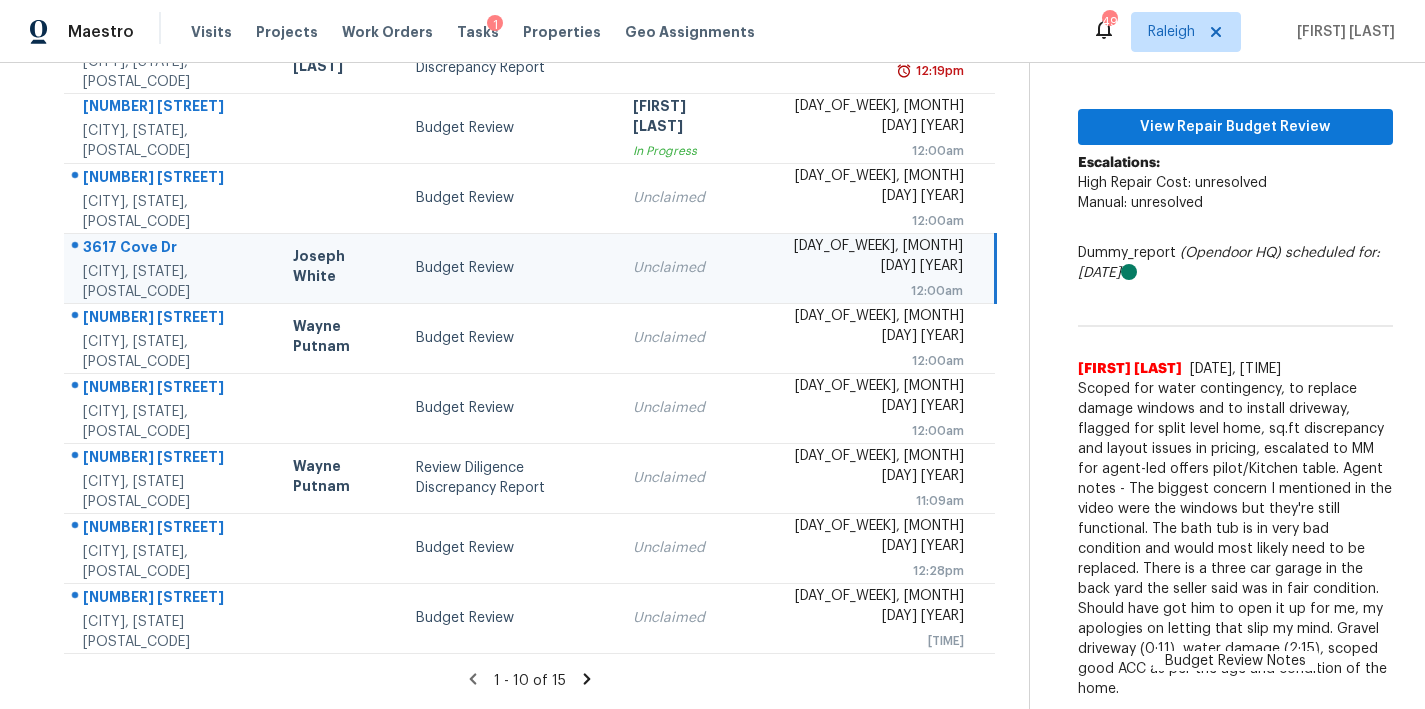 scroll, scrollTop: 367, scrollLeft: 0, axis: vertical 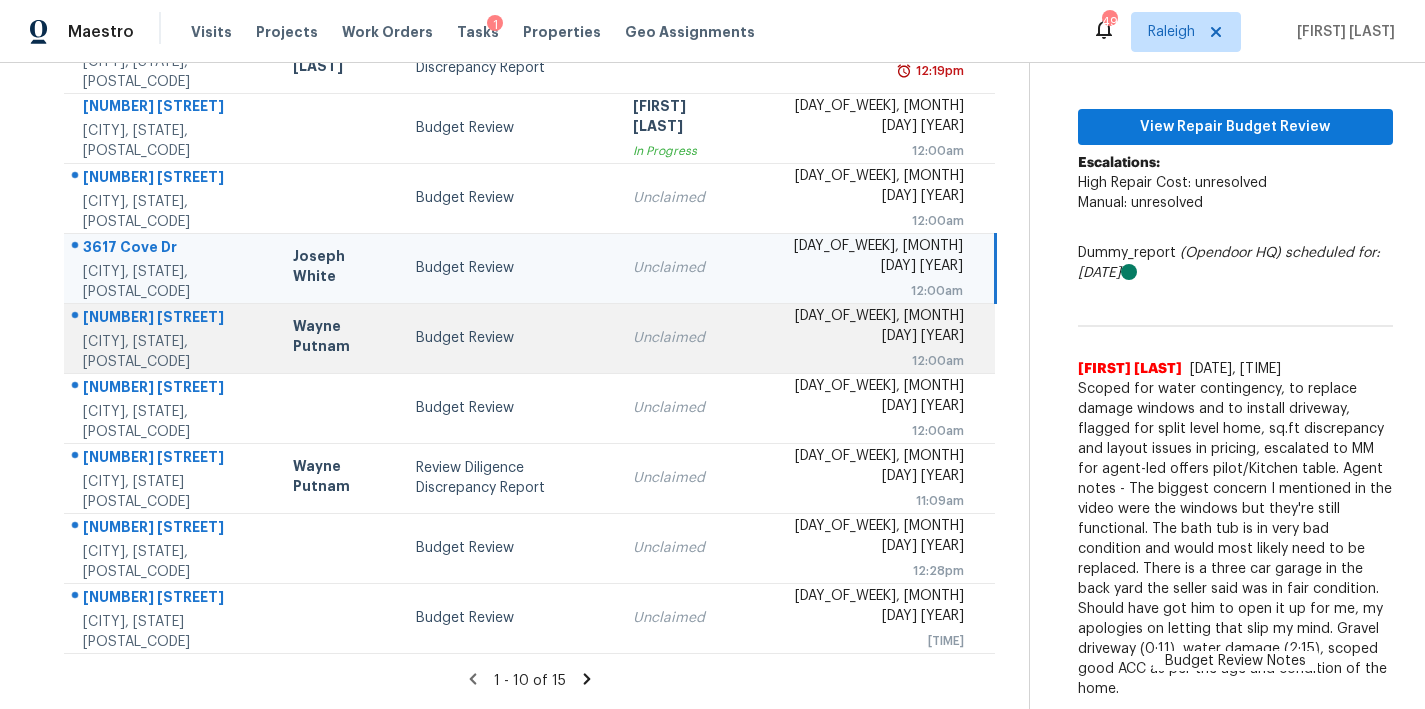 click on "Wayne Putnam" at bounding box center (338, 338) 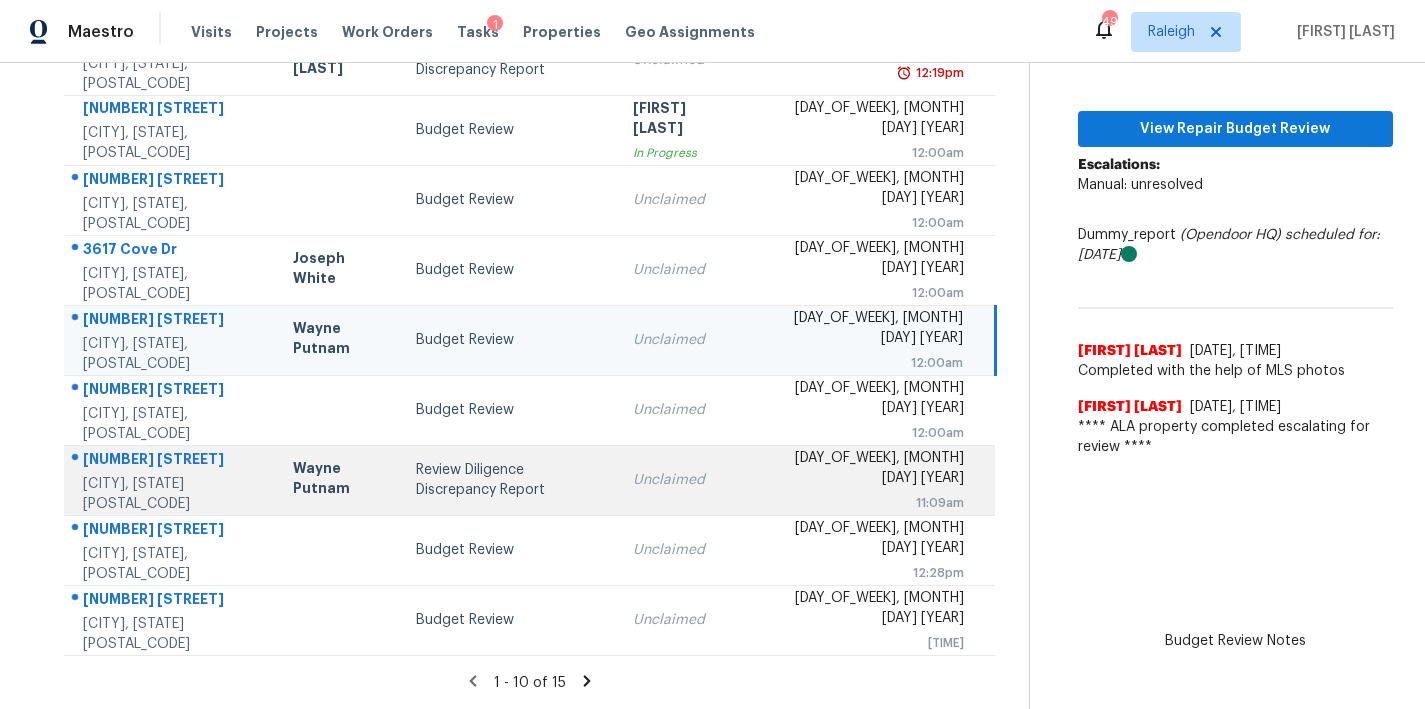 click on "Wayne Putnam" at bounding box center [338, 480] 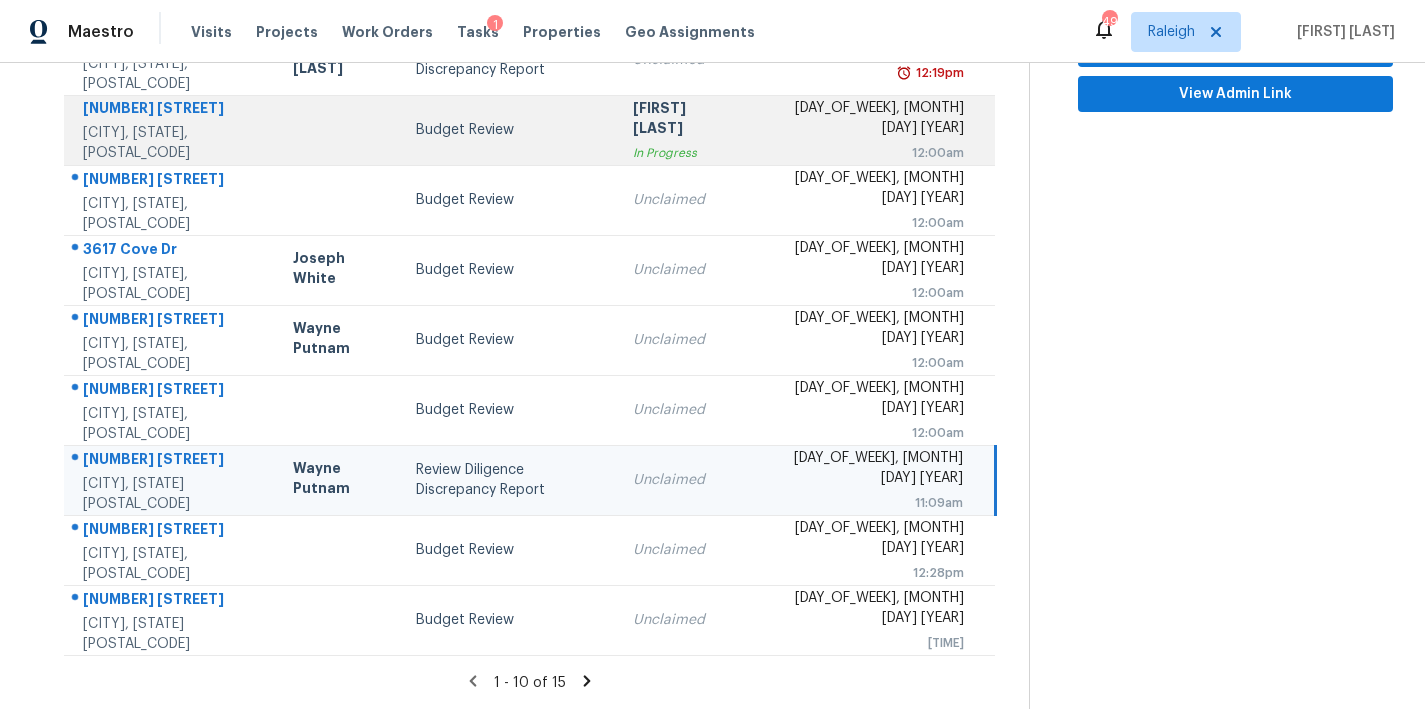 scroll, scrollTop: 367, scrollLeft: 0, axis: vertical 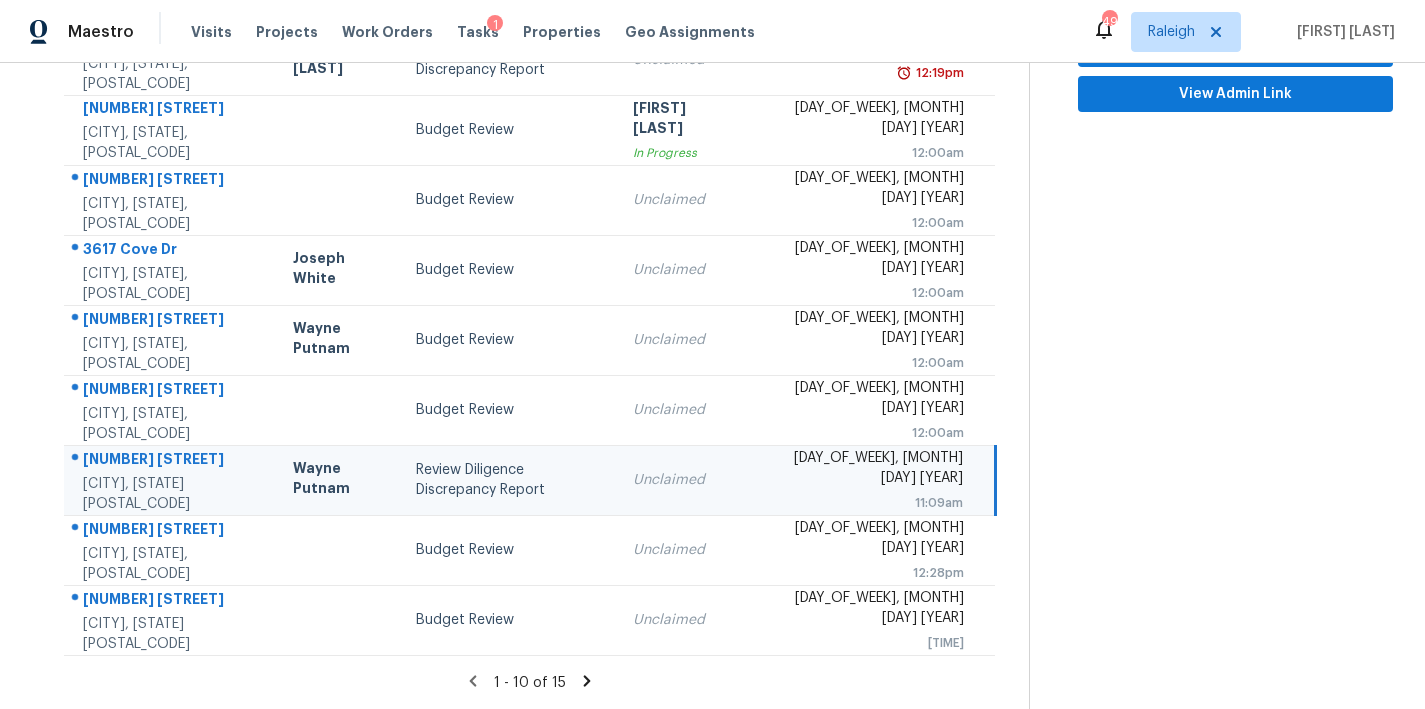 click 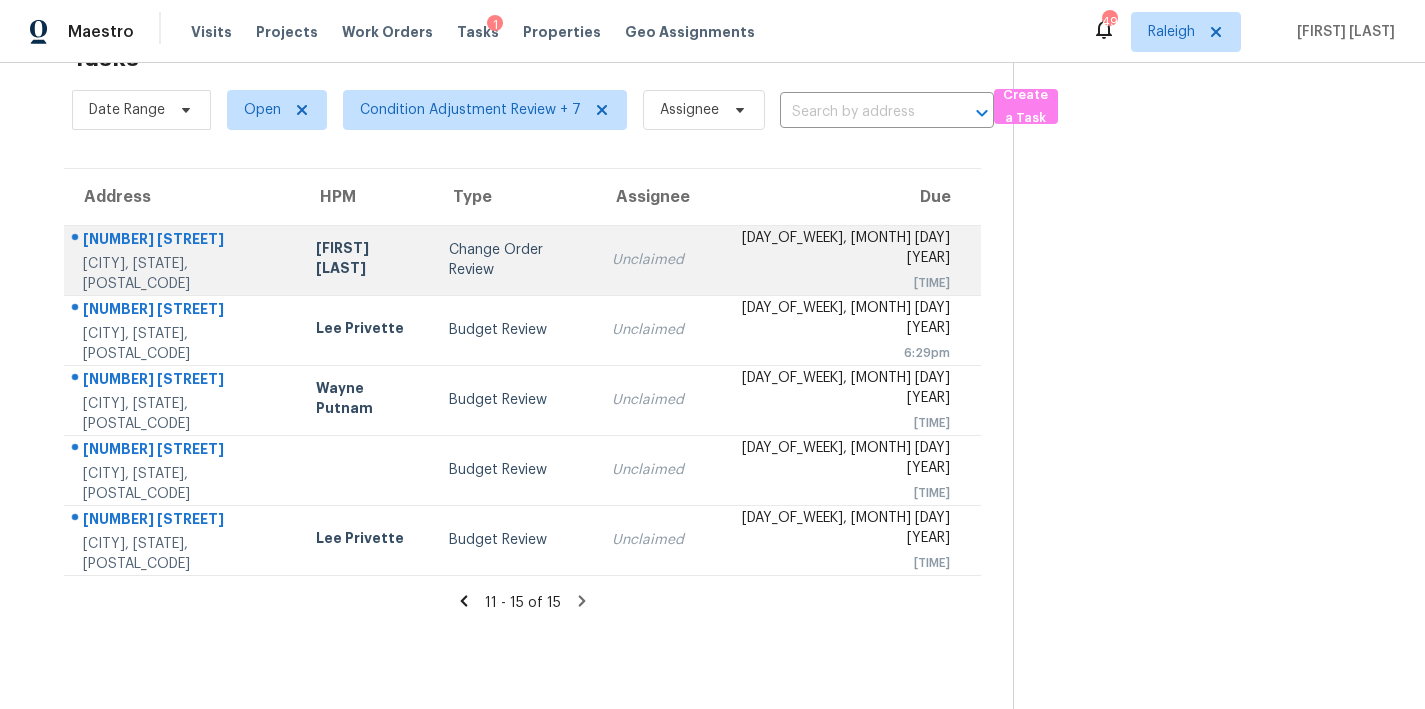 click on "Change Order Review" at bounding box center [514, 260] 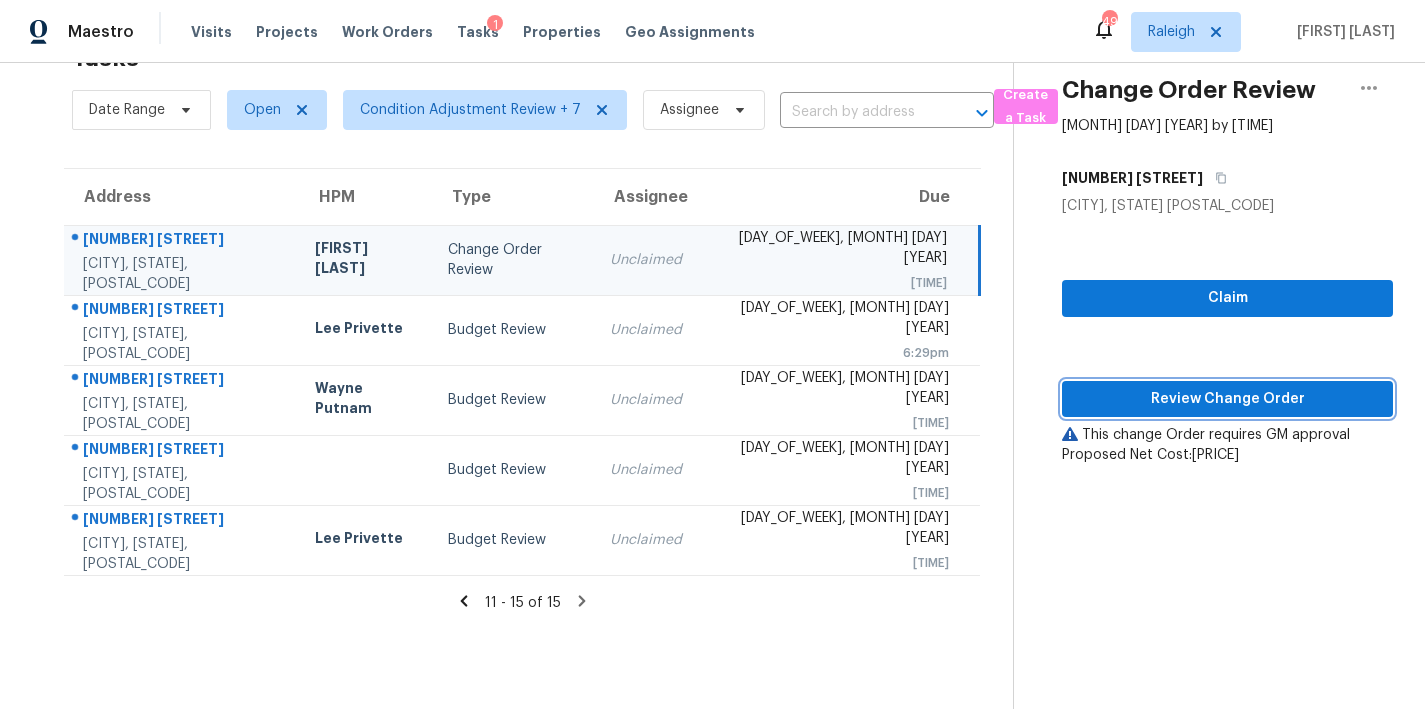 click on "Review Change Order" at bounding box center [1227, 399] 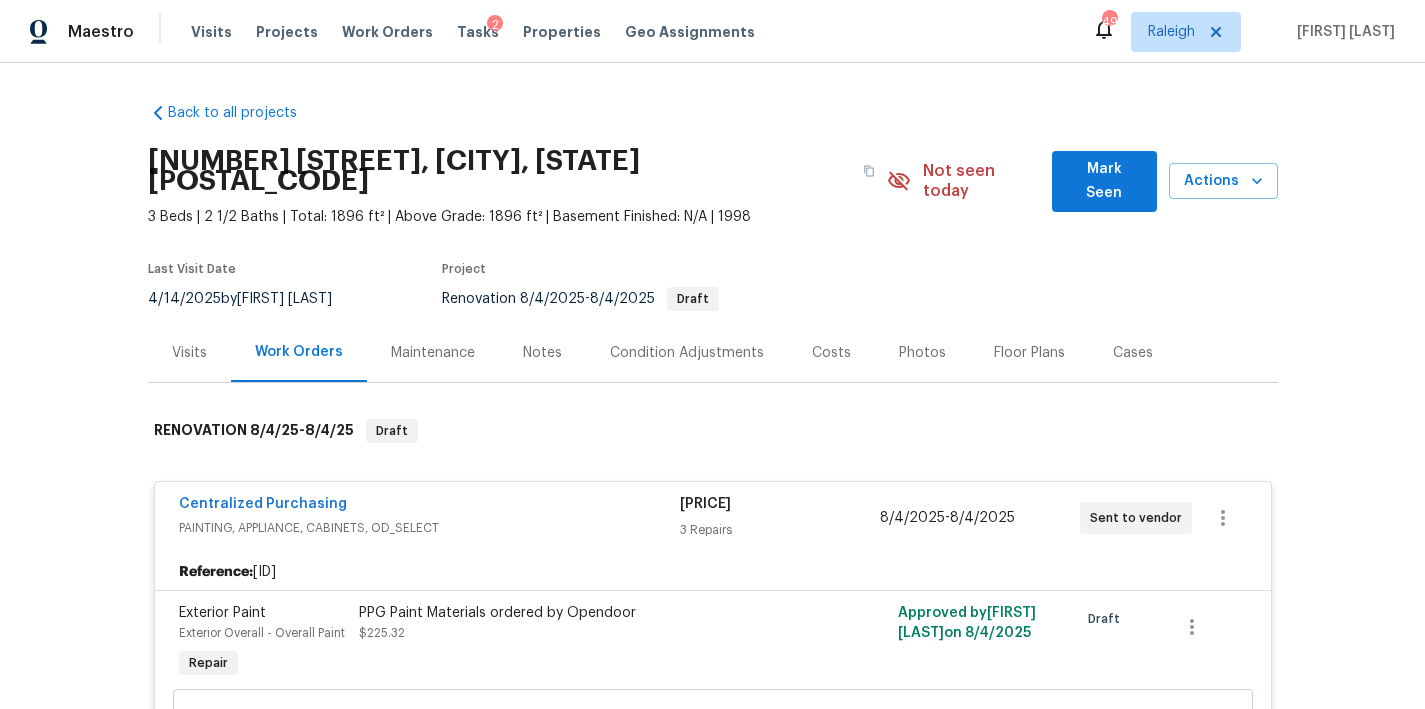 click on "Costs" at bounding box center (831, 353) 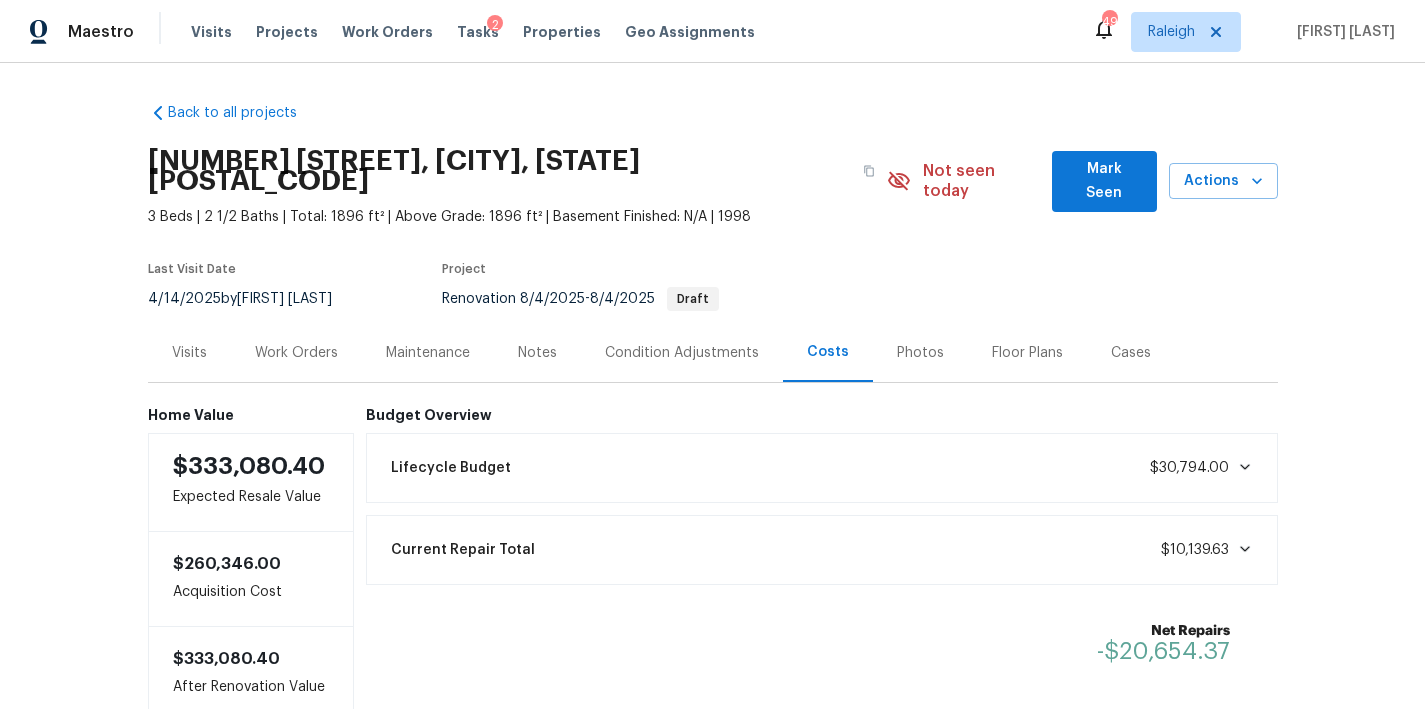 click on "Work Orders" at bounding box center [296, 353] 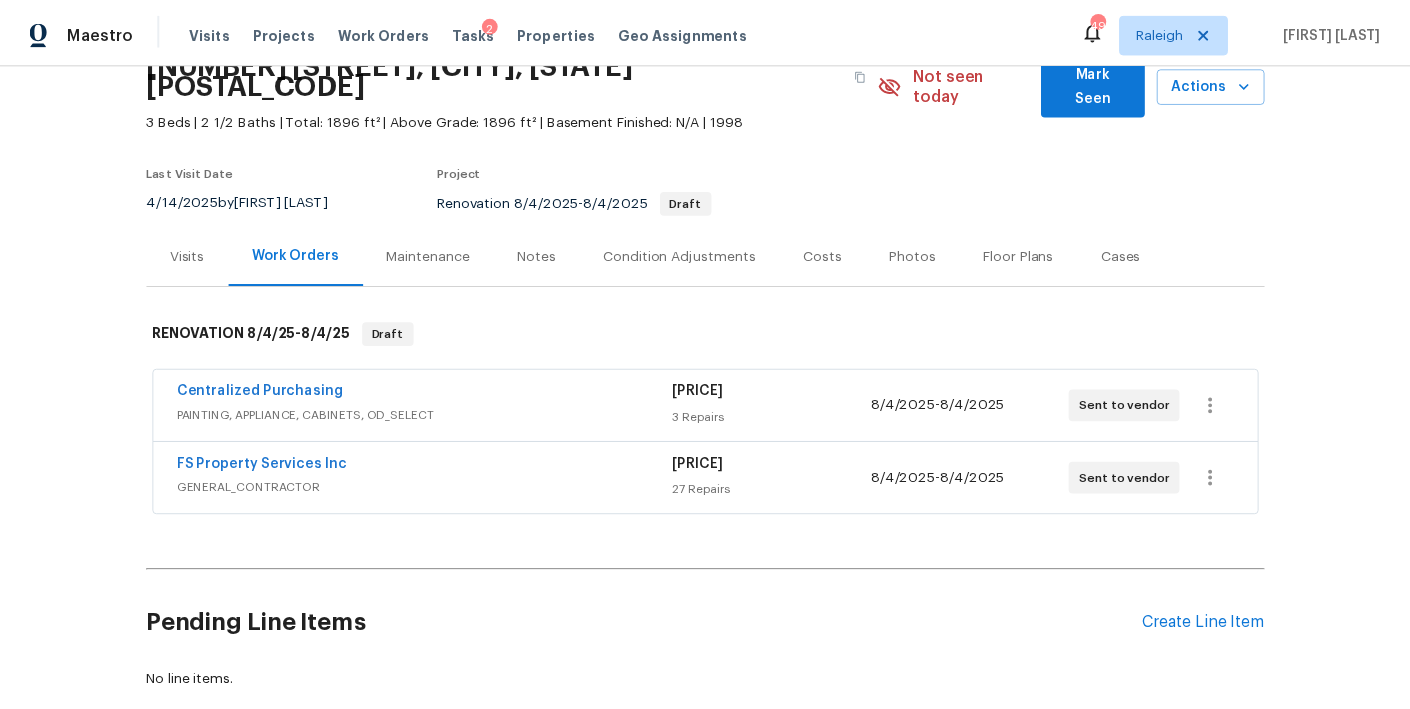 scroll, scrollTop: 0, scrollLeft: 0, axis: both 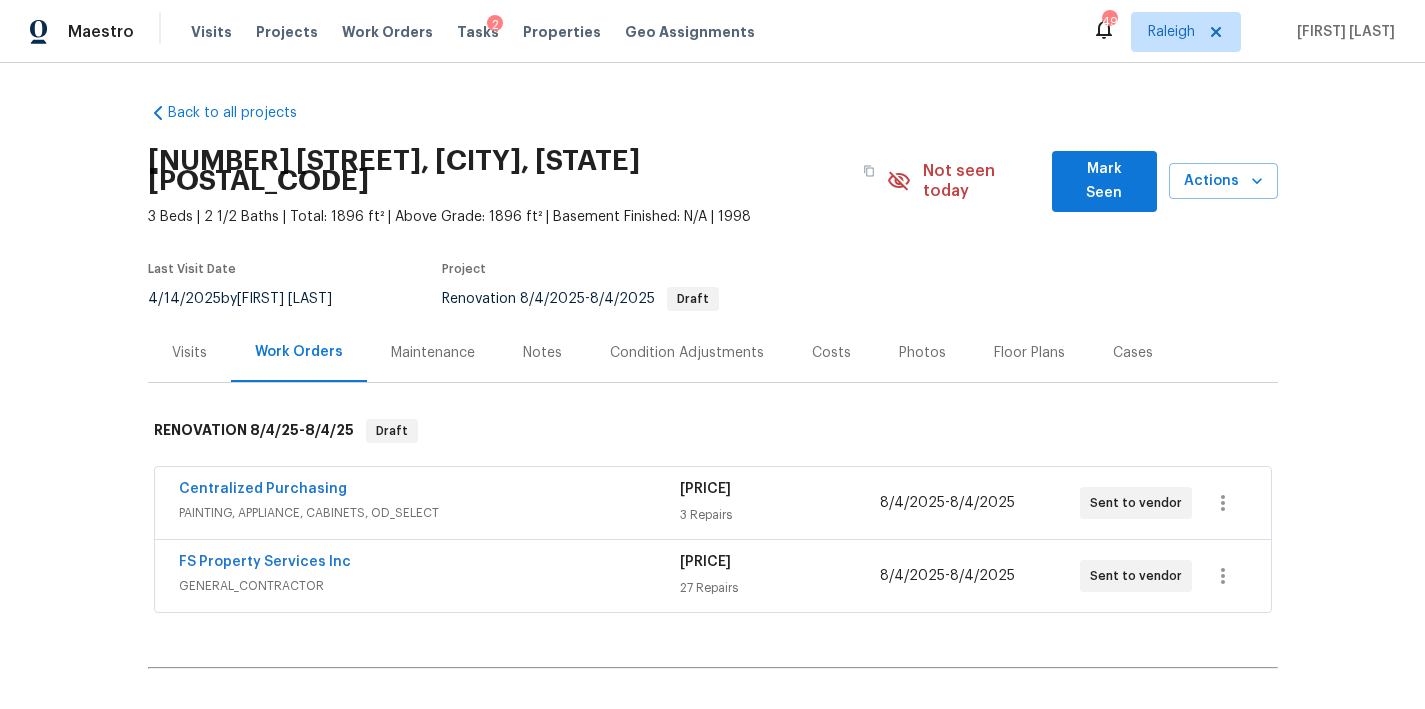 click on "Notes" at bounding box center [542, 353] 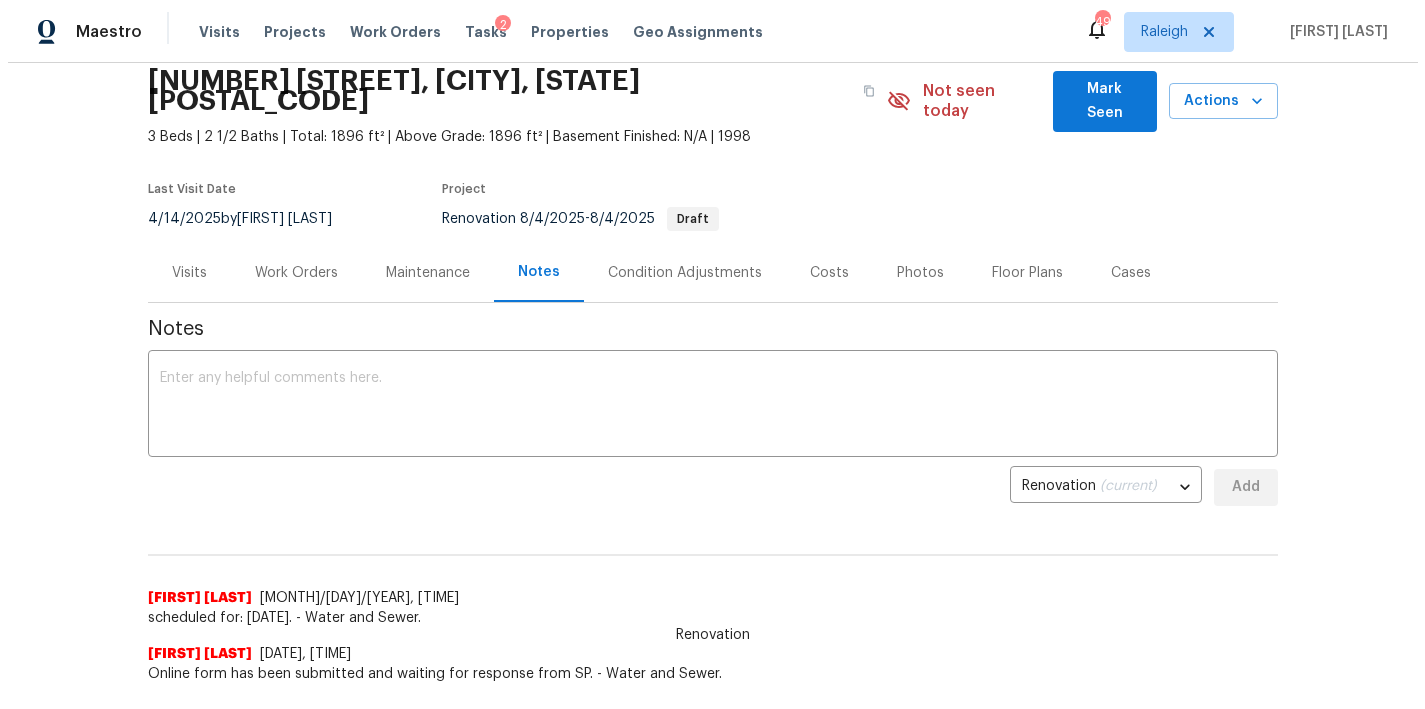 scroll, scrollTop: 0, scrollLeft: 0, axis: both 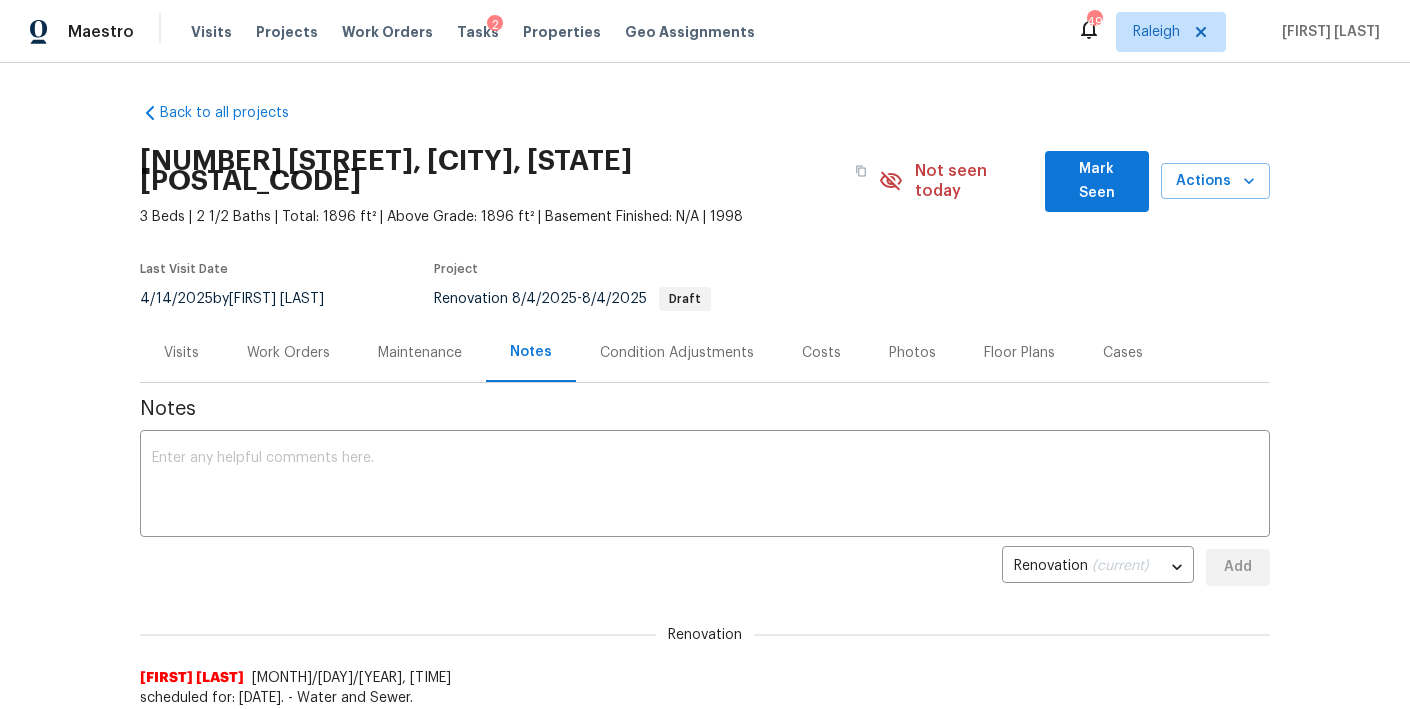 click on "Work Orders" at bounding box center [288, 352] 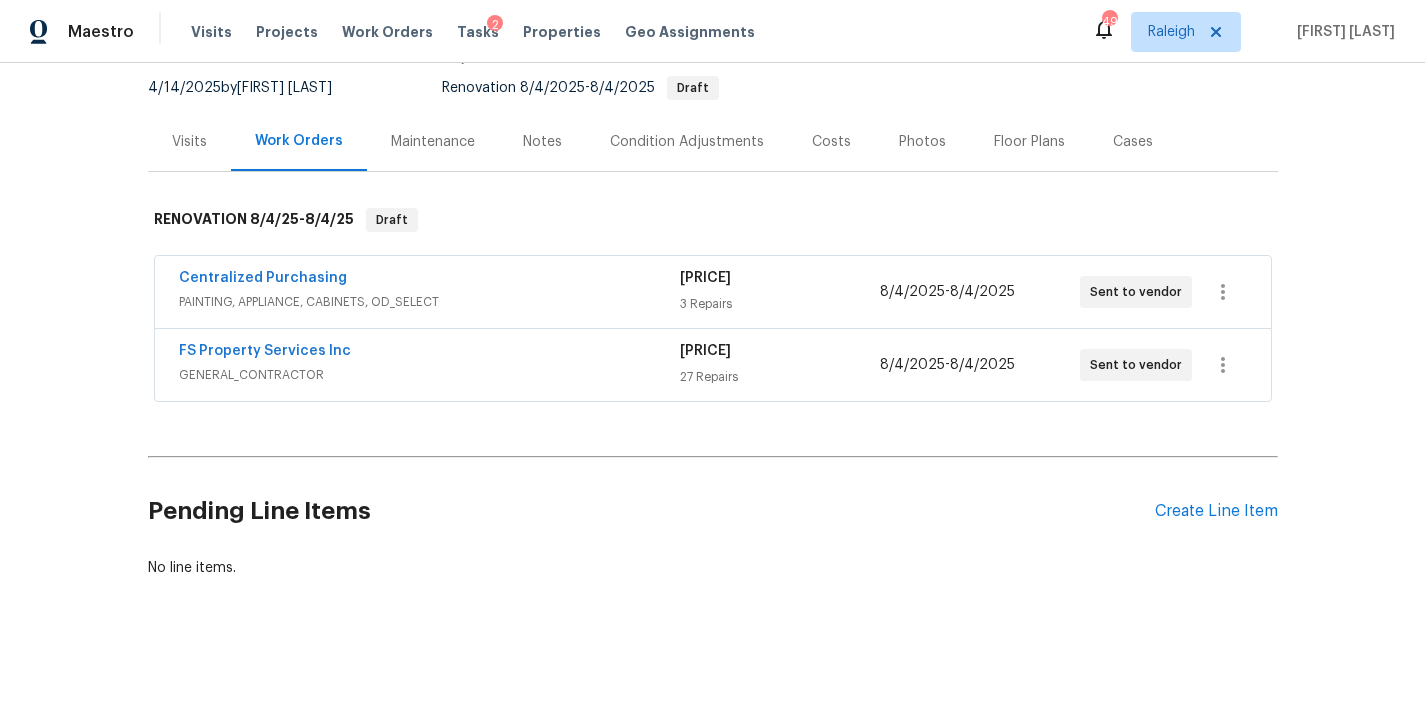 scroll, scrollTop: 181, scrollLeft: 0, axis: vertical 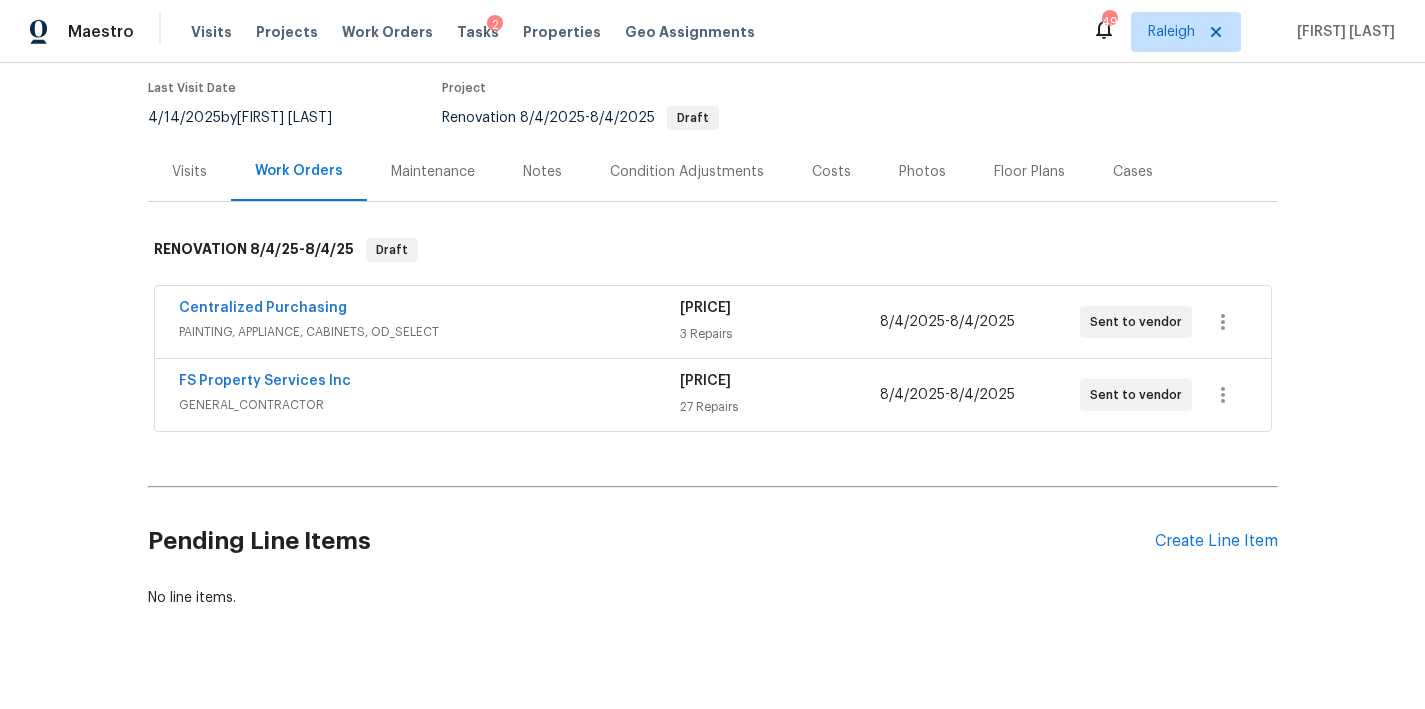 click on "FS Property Services Inc GENERAL_CONTRACTOR $8,834.96 27 Repairs 8/4/2025  -  8/4/2025 Sent to vendor" at bounding box center [713, 395] 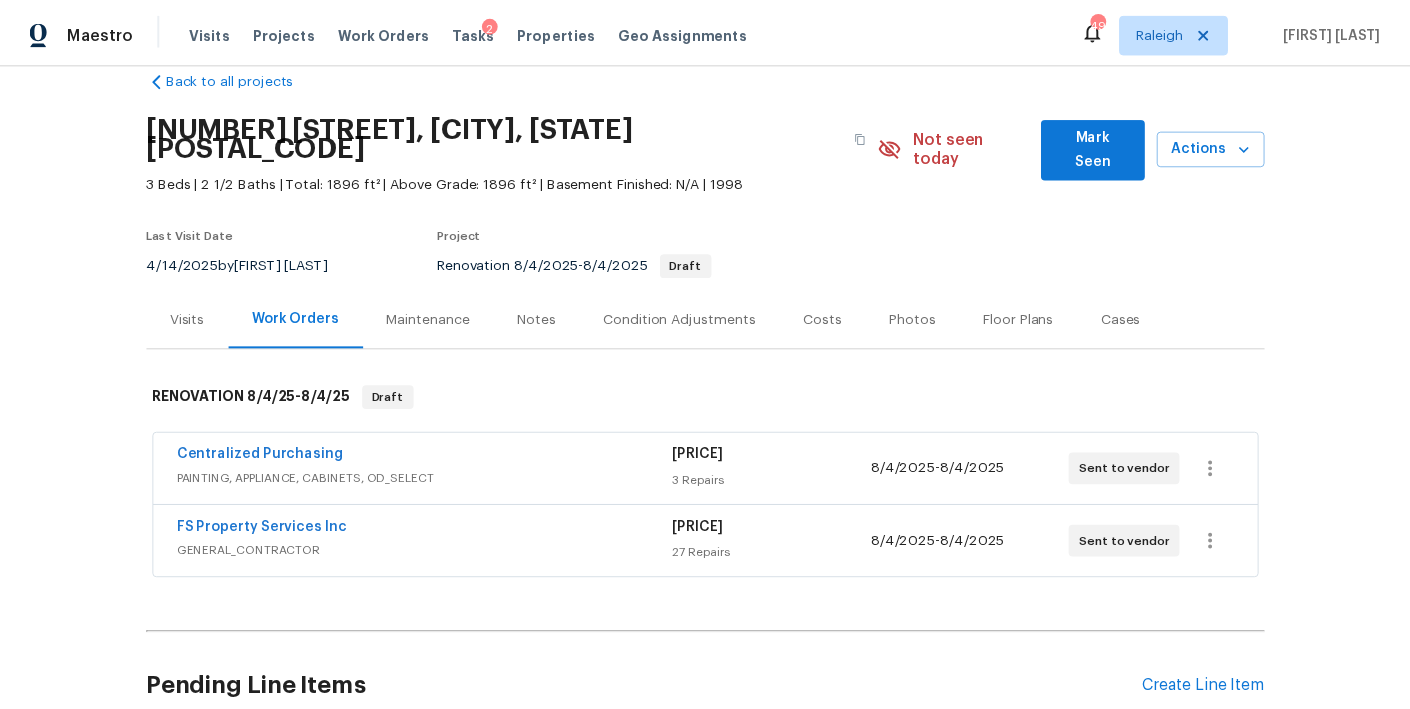 scroll, scrollTop: 0, scrollLeft: 0, axis: both 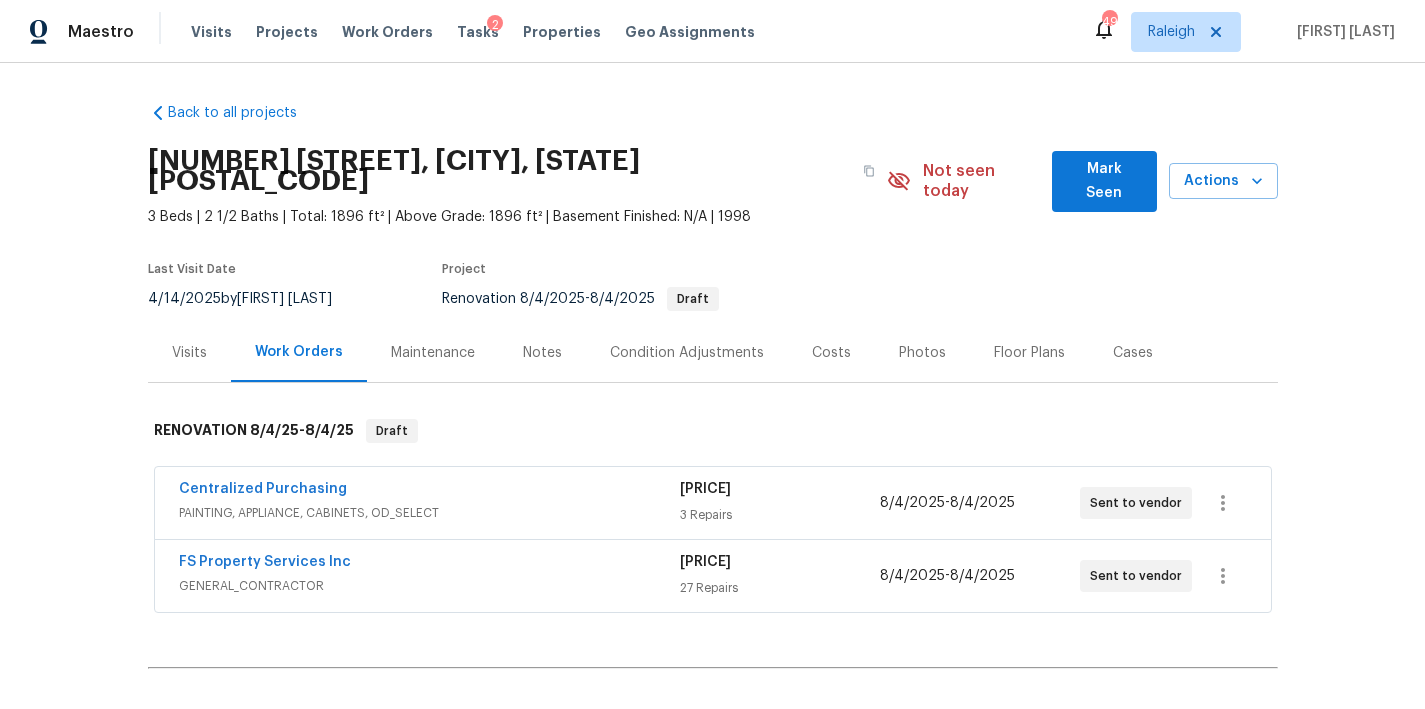 click on "Notes" at bounding box center (542, 352) 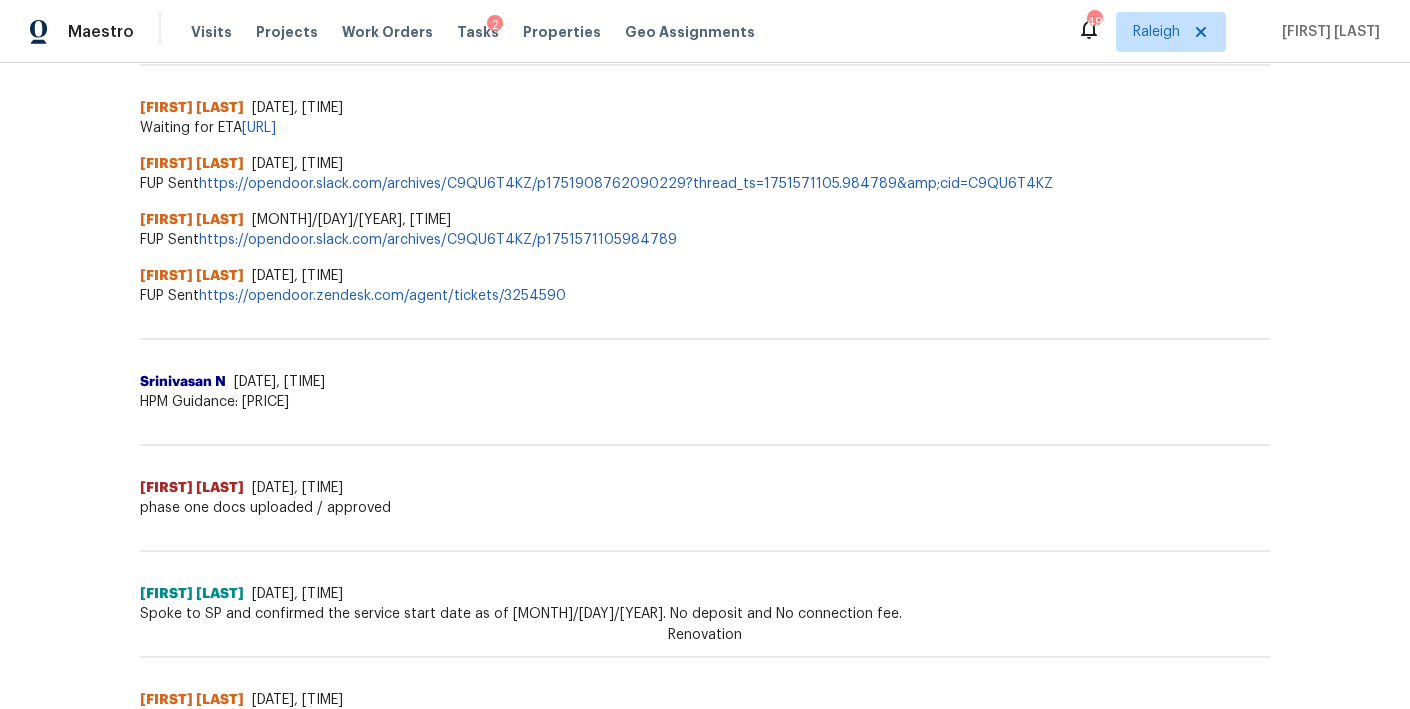 scroll, scrollTop: 1471, scrollLeft: 0, axis: vertical 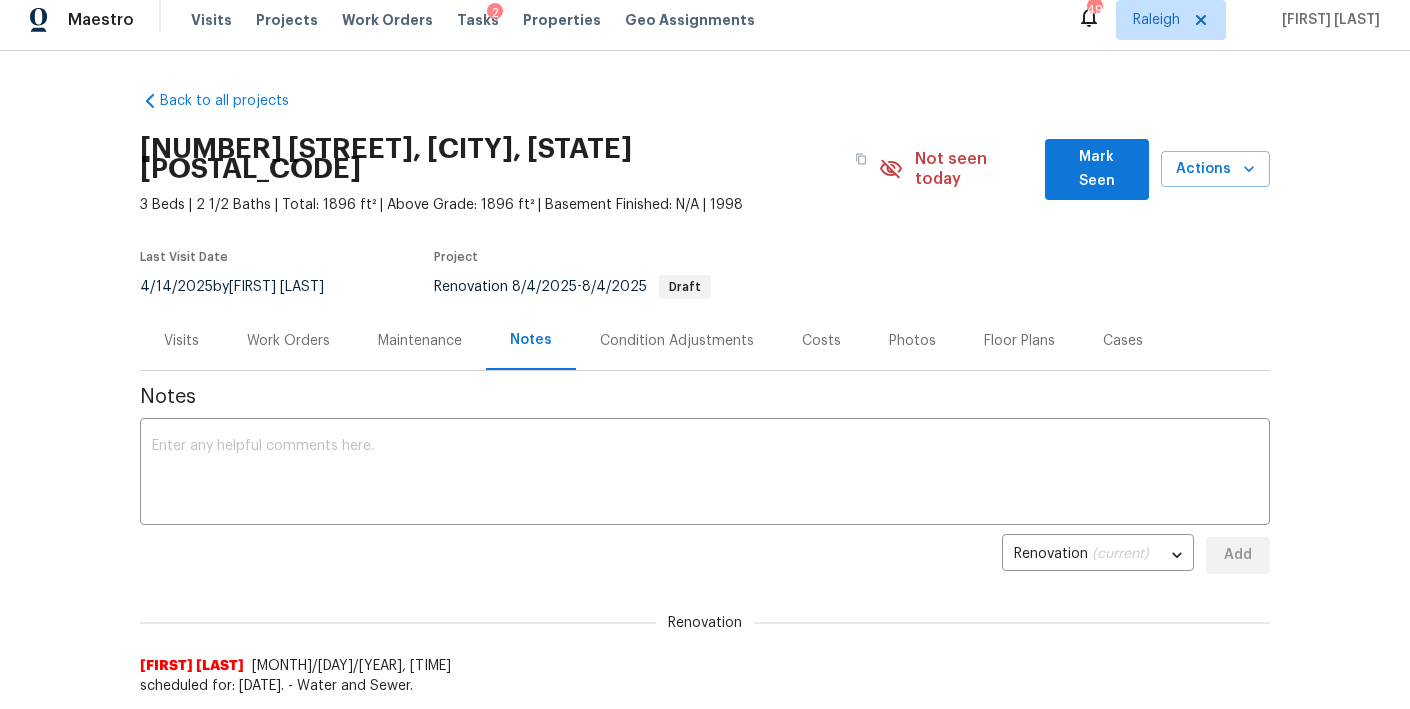click on "Work Orders" at bounding box center (288, 341) 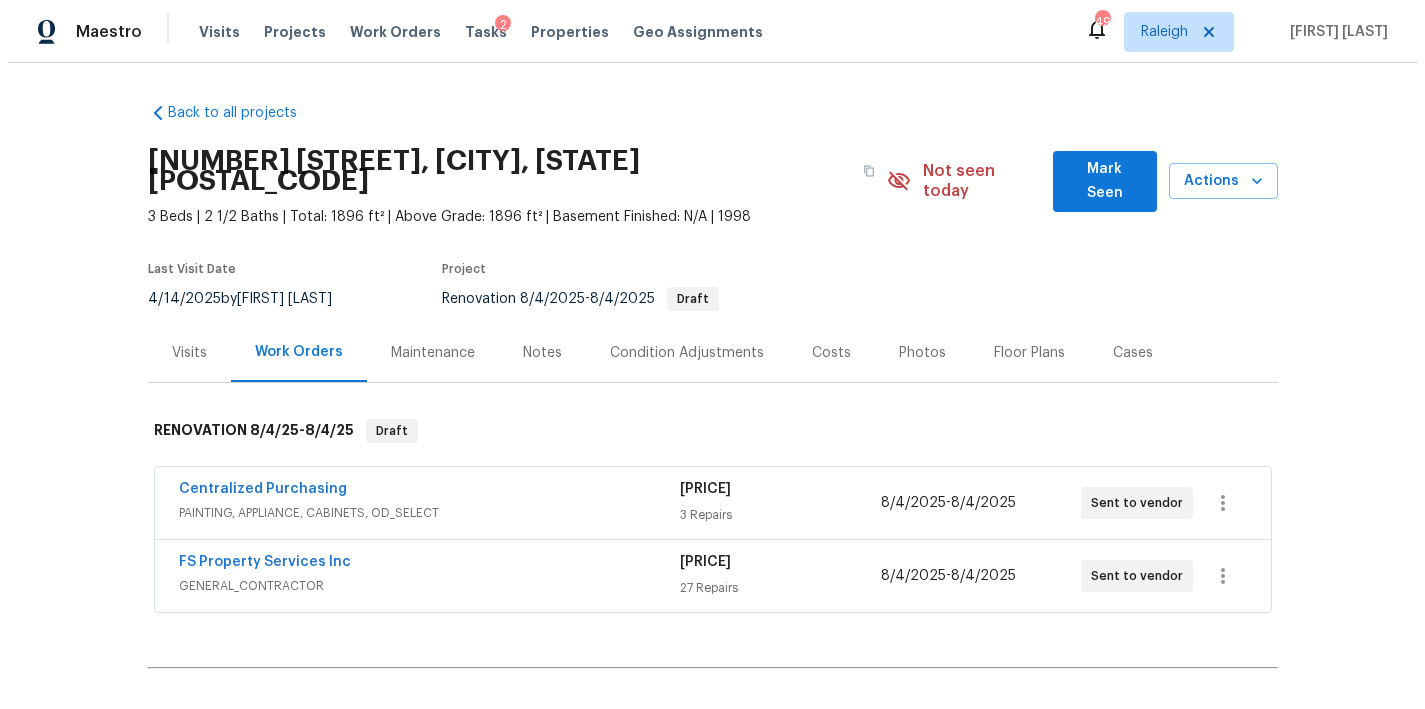 scroll, scrollTop: 0, scrollLeft: 0, axis: both 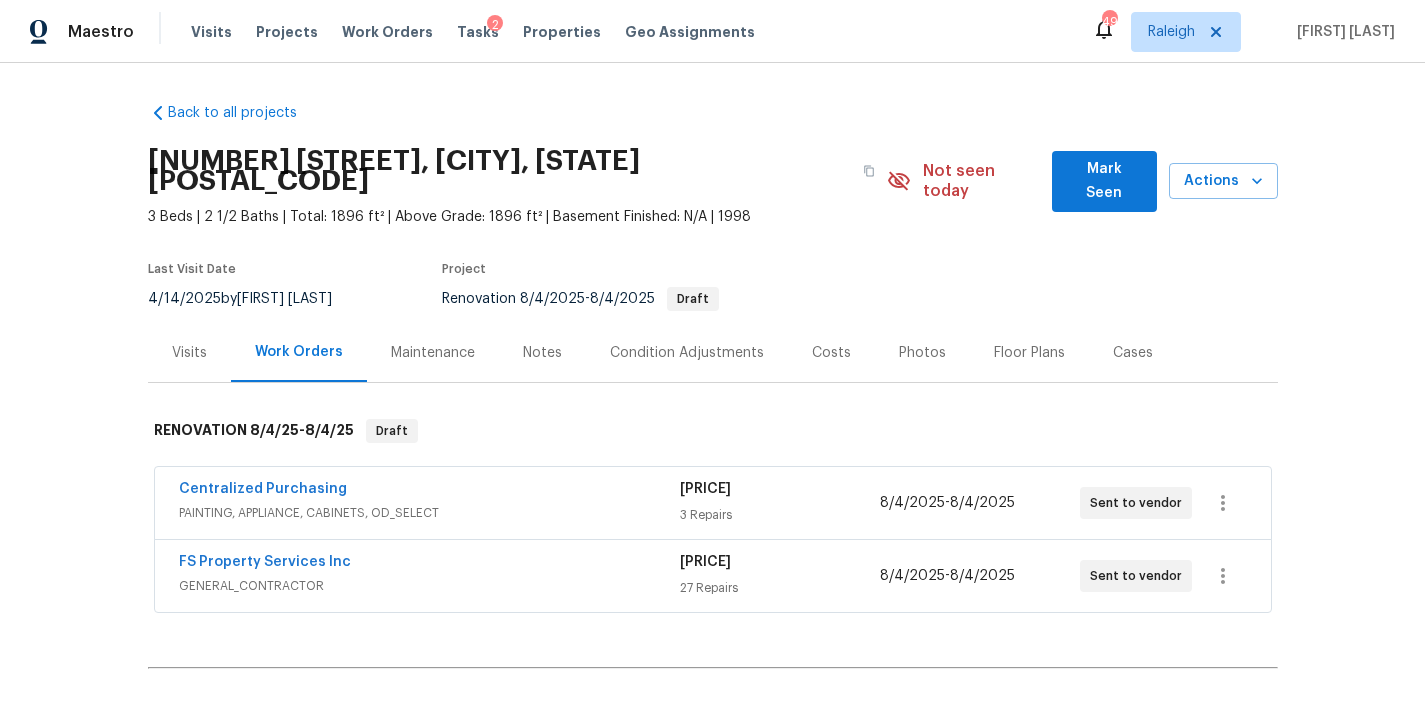 click on "GENERAL_CONTRACTOR" at bounding box center [429, 586] 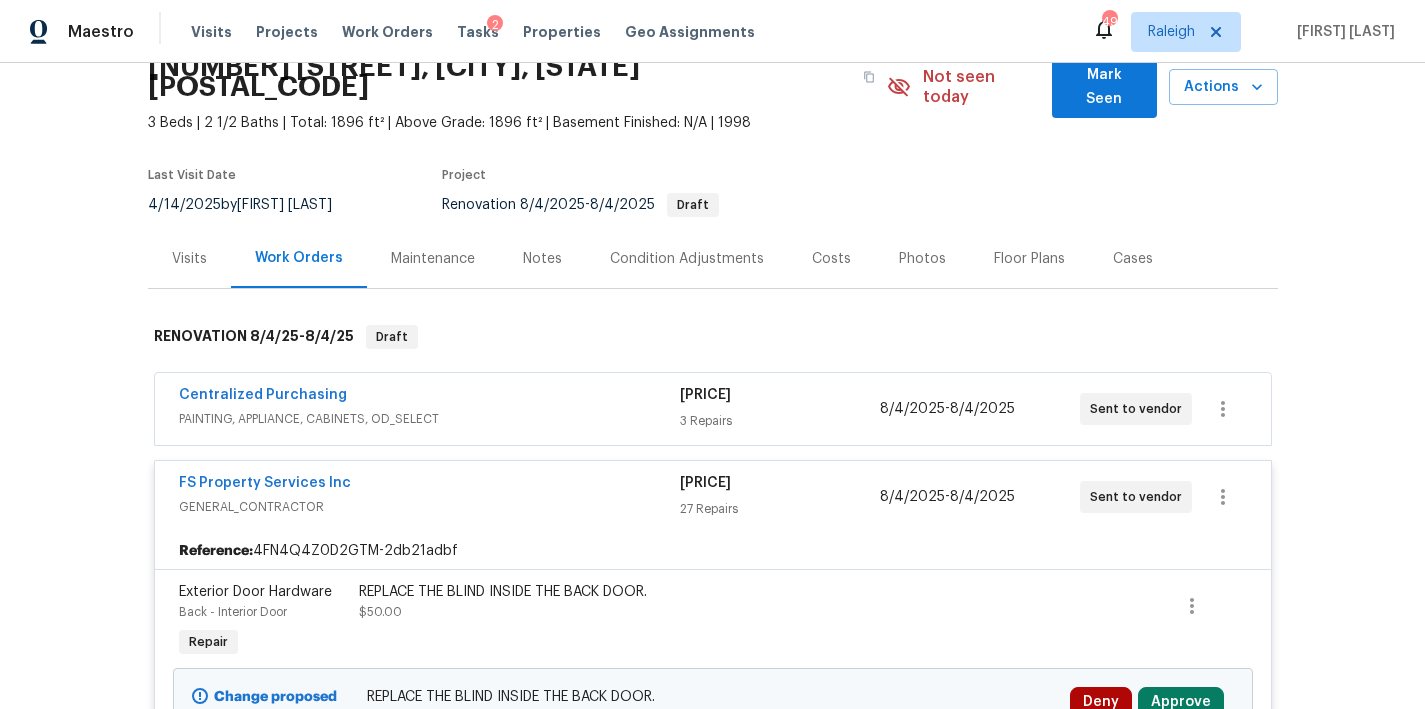 scroll, scrollTop: 0, scrollLeft: 0, axis: both 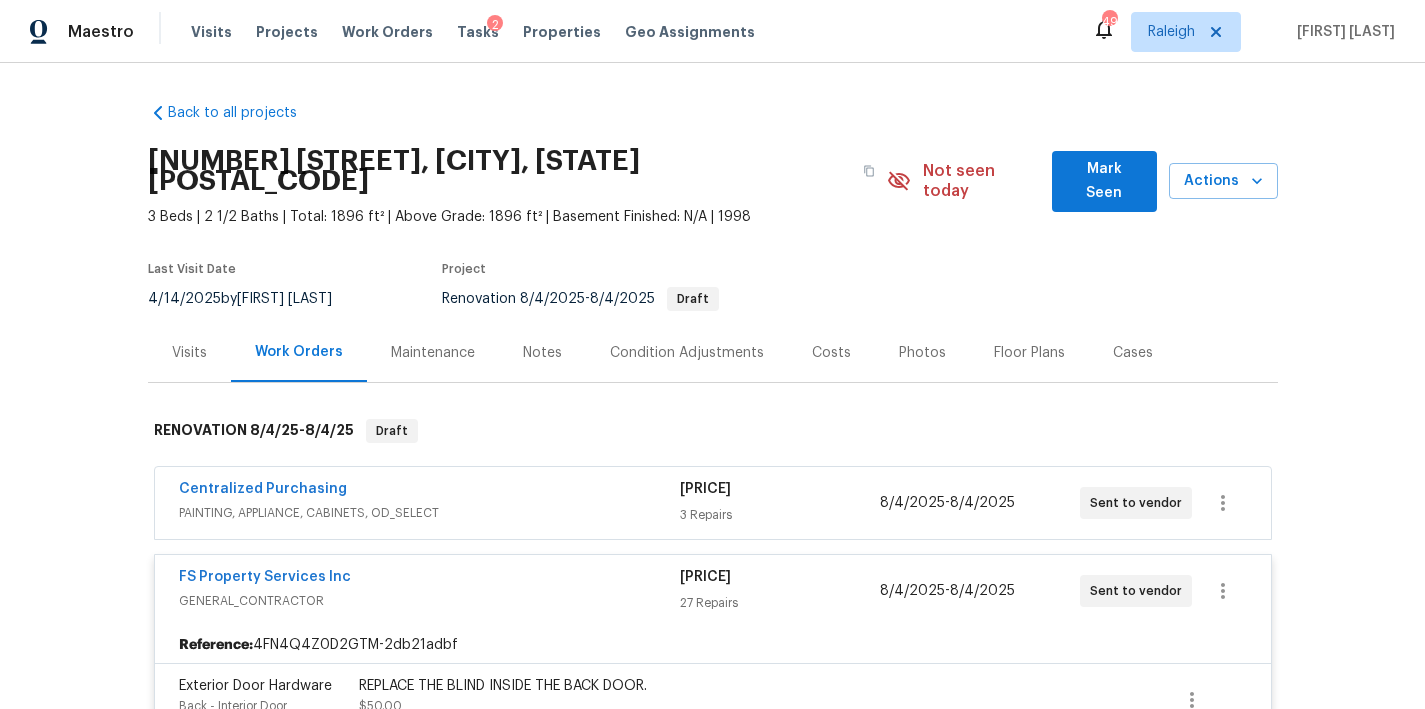 click on "Condition Adjustments" at bounding box center [687, 353] 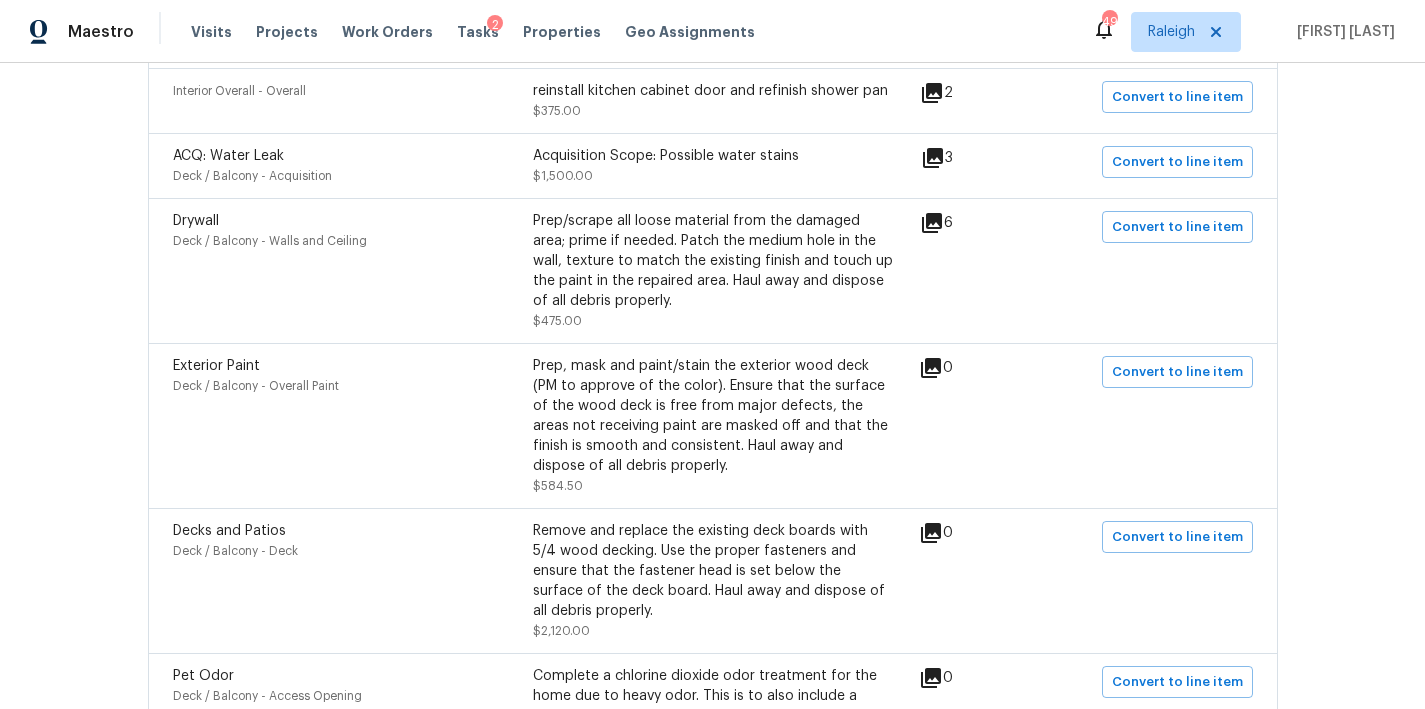 scroll, scrollTop: 0, scrollLeft: 0, axis: both 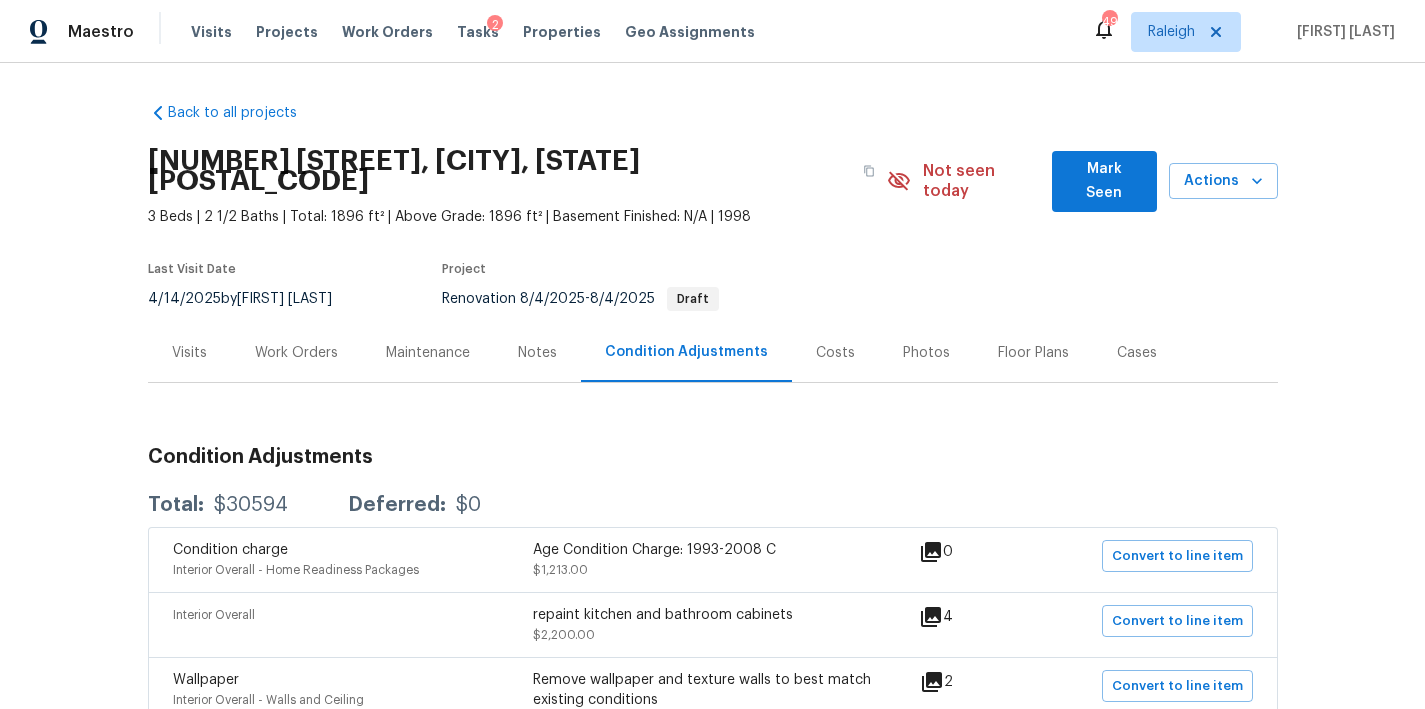 click on "Work Orders" at bounding box center [296, 352] 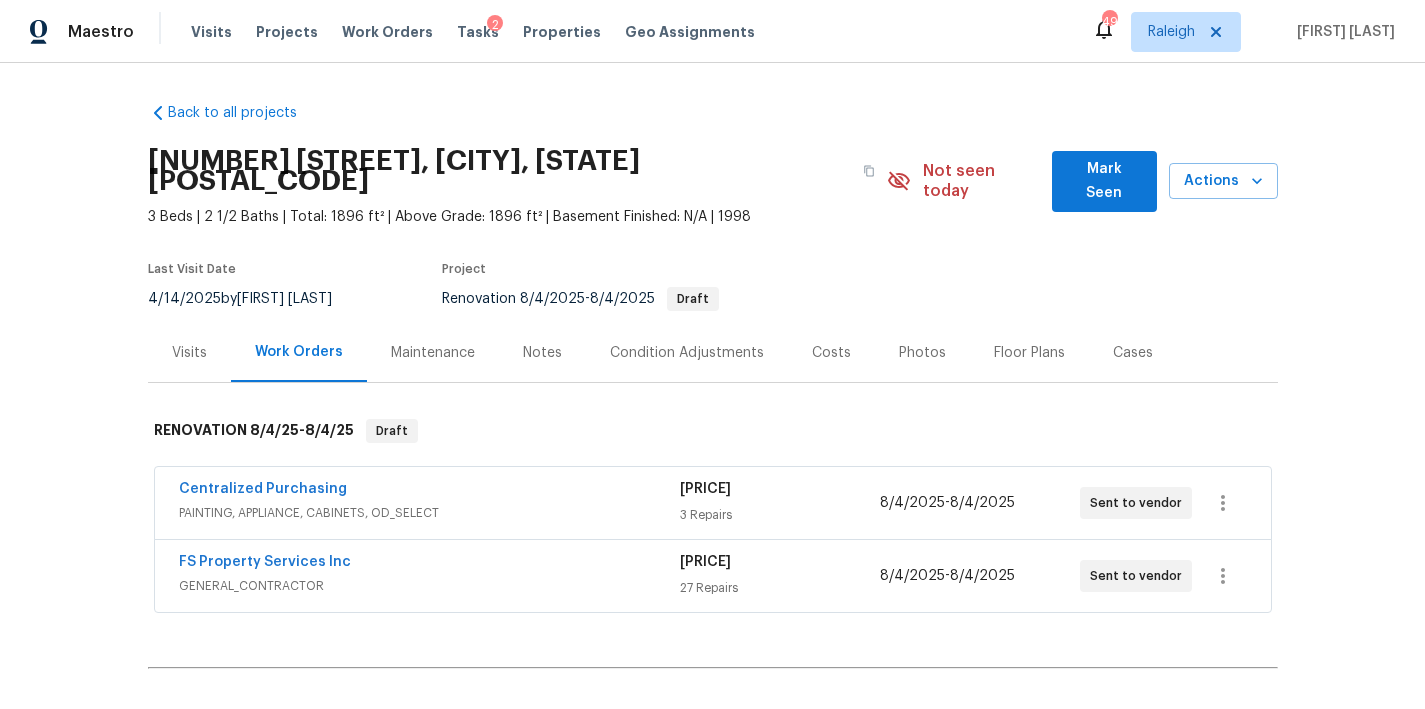 click on "Centralized Purchasing" at bounding box center [429, 491] 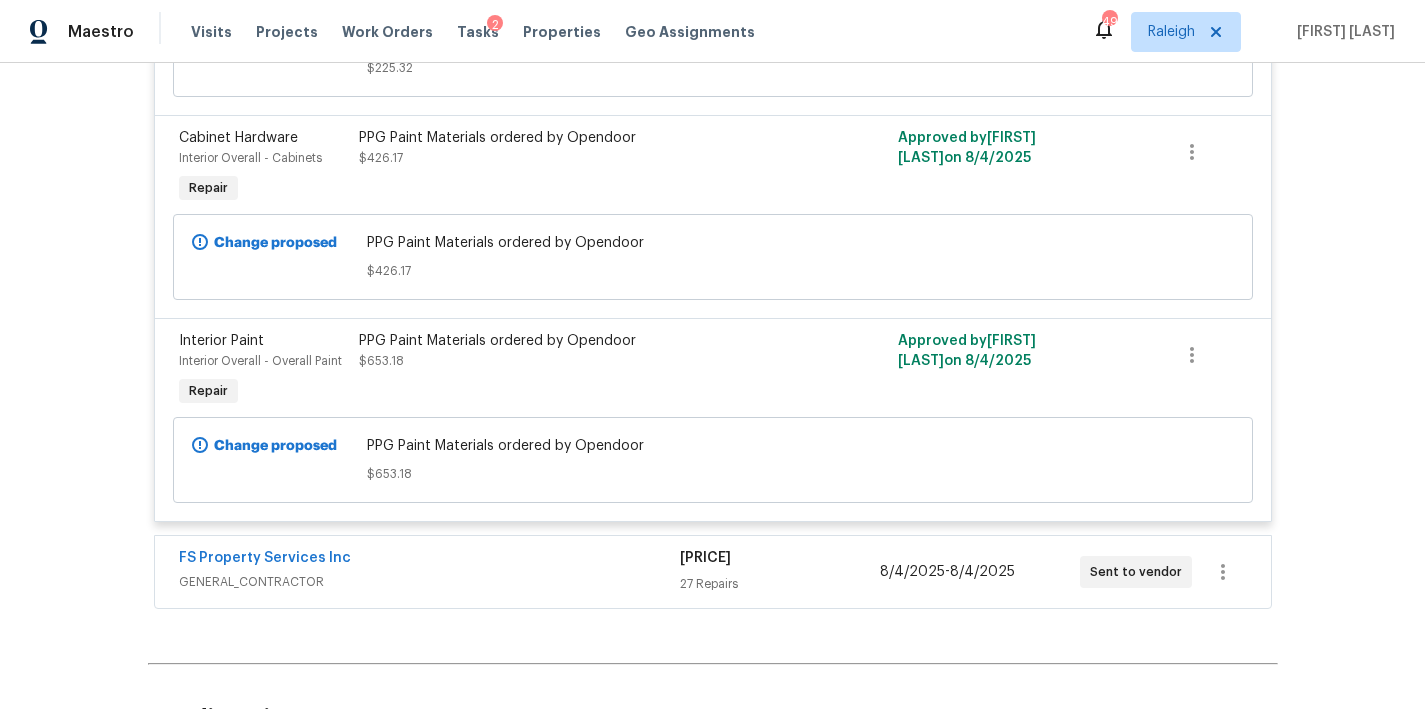 scroll, scrollTop: 886, scrollLeft: 0, axis: vertical 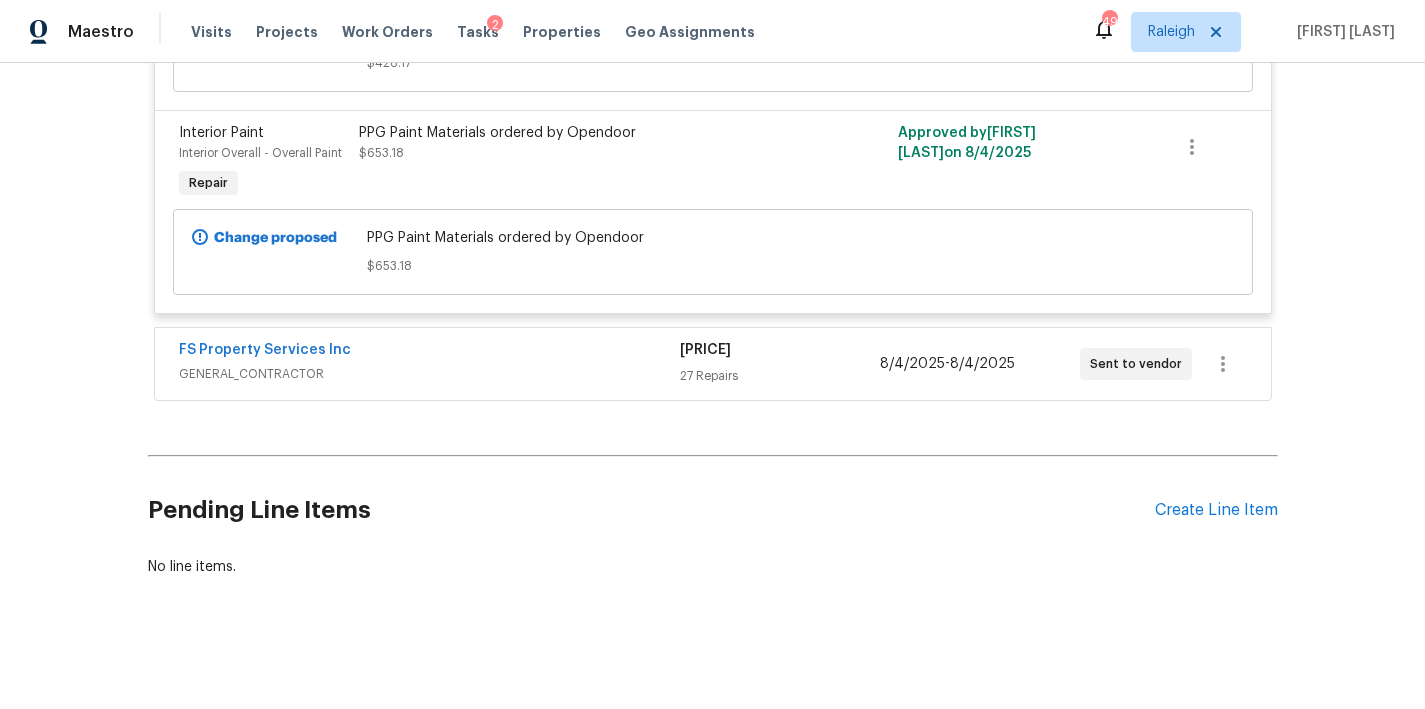 click on "GENERAL_CONTRACTOR" at bounding box center (429, 374) 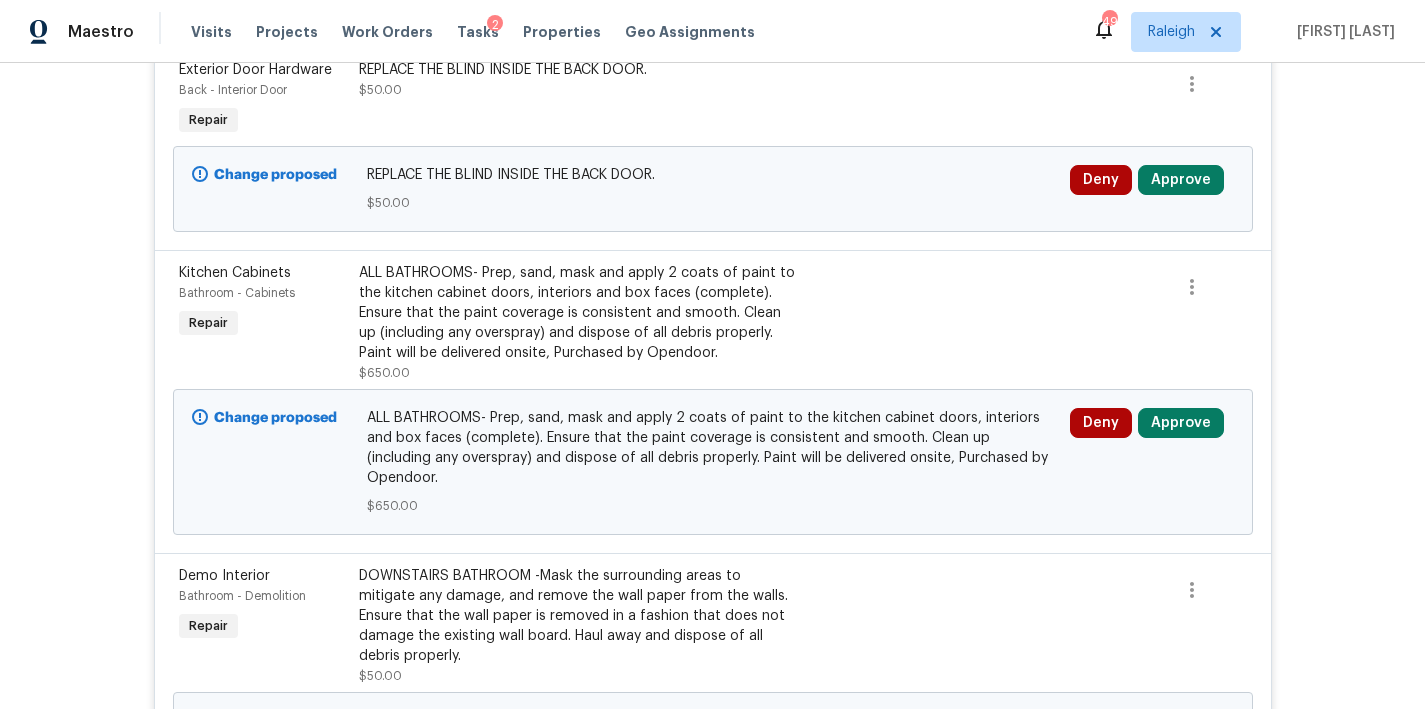 scroll, scrollTop: 1119, scrollLeft: 0, axis: vertical 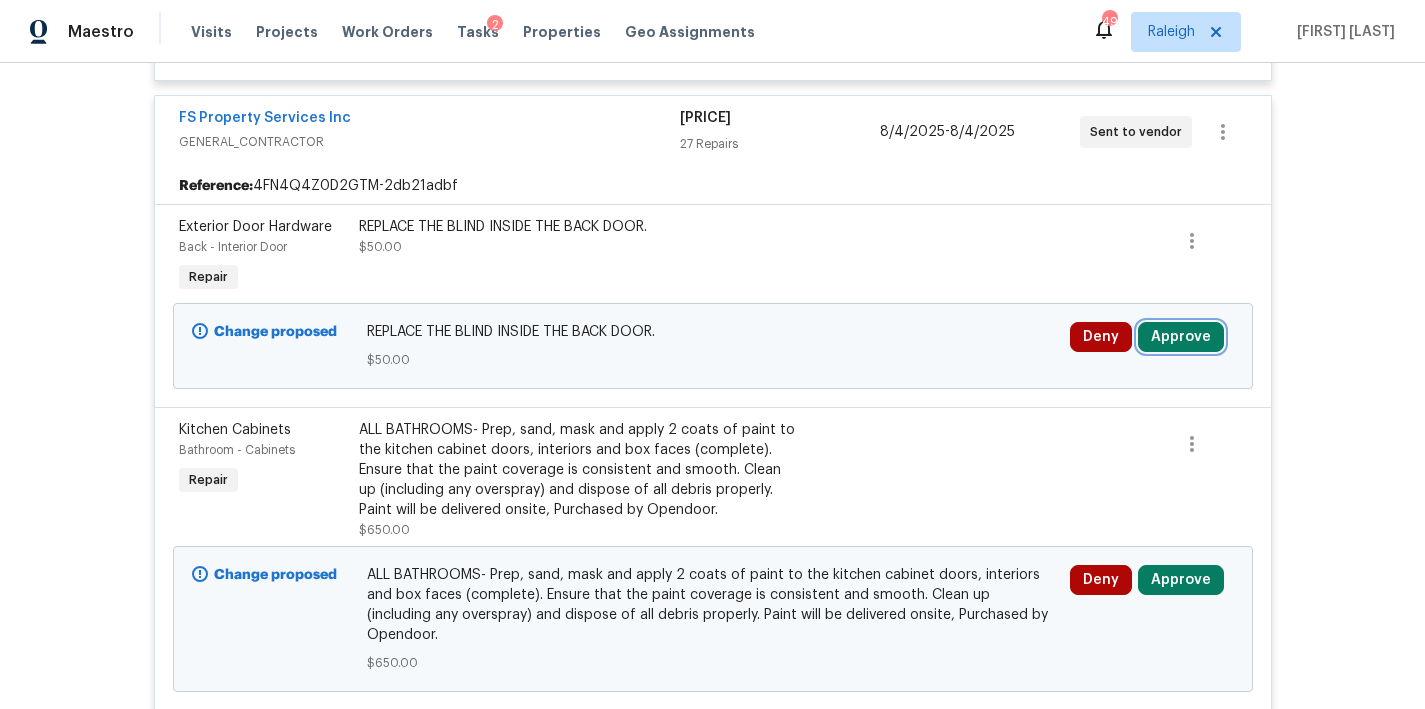 click on "Approve" at bounding box center (1181, 337) 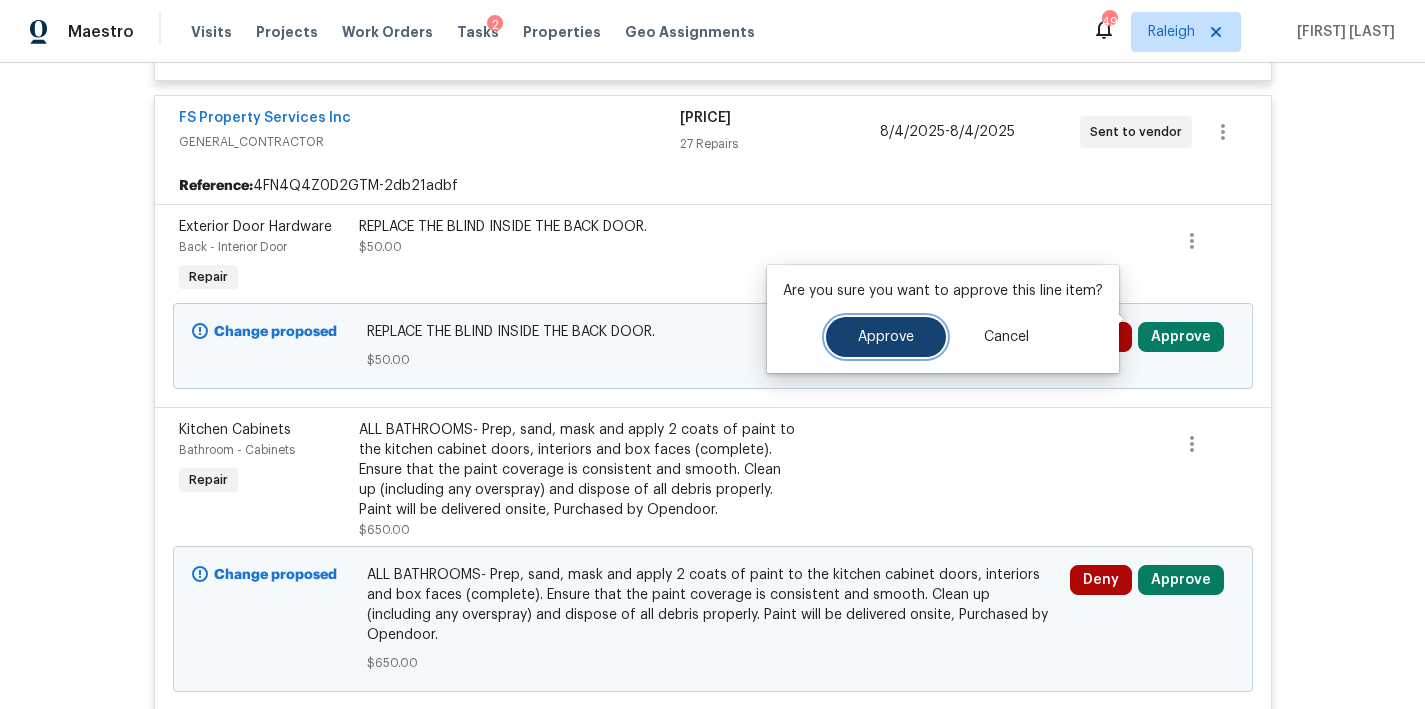 click on "Approve" at bounding box center [886, 337] 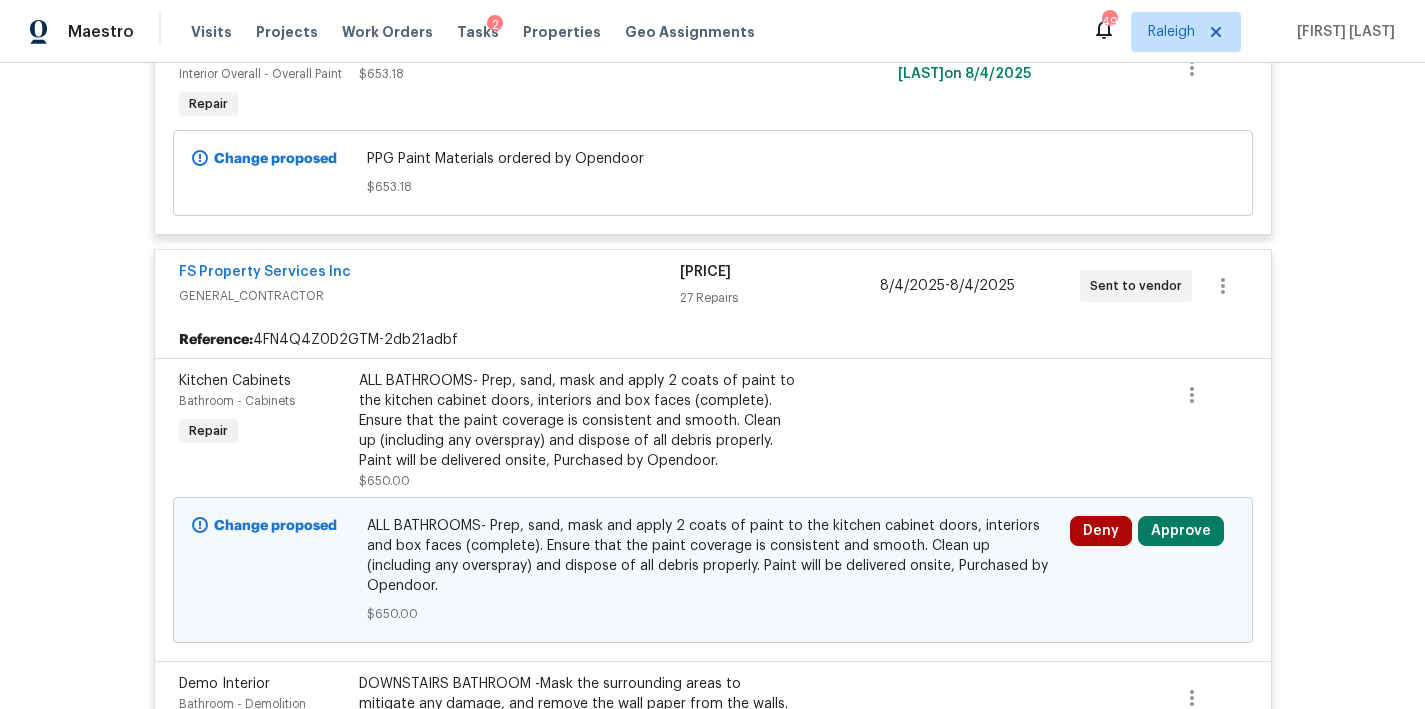 scroll, scrollTop: 0, scrollLeft: 0, axis: both 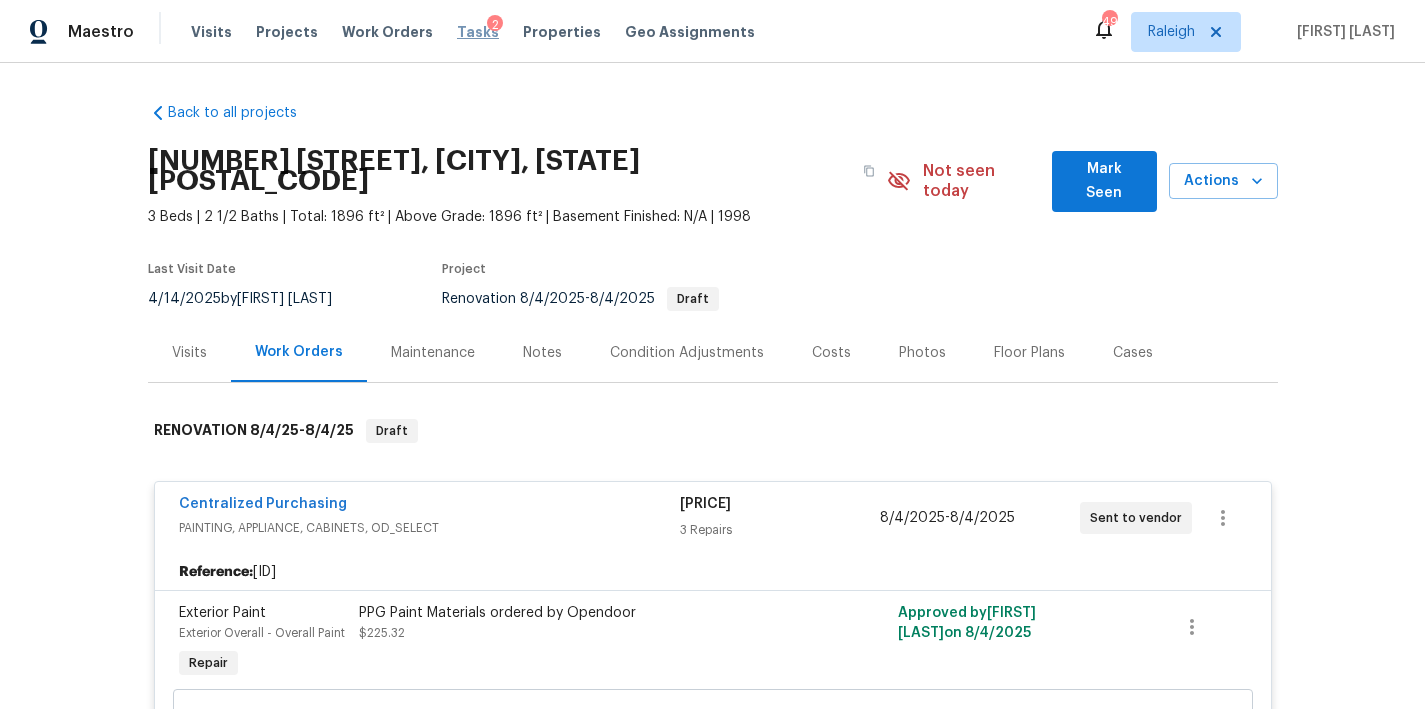 click on "Tasks" at bounding box center [478, 32] 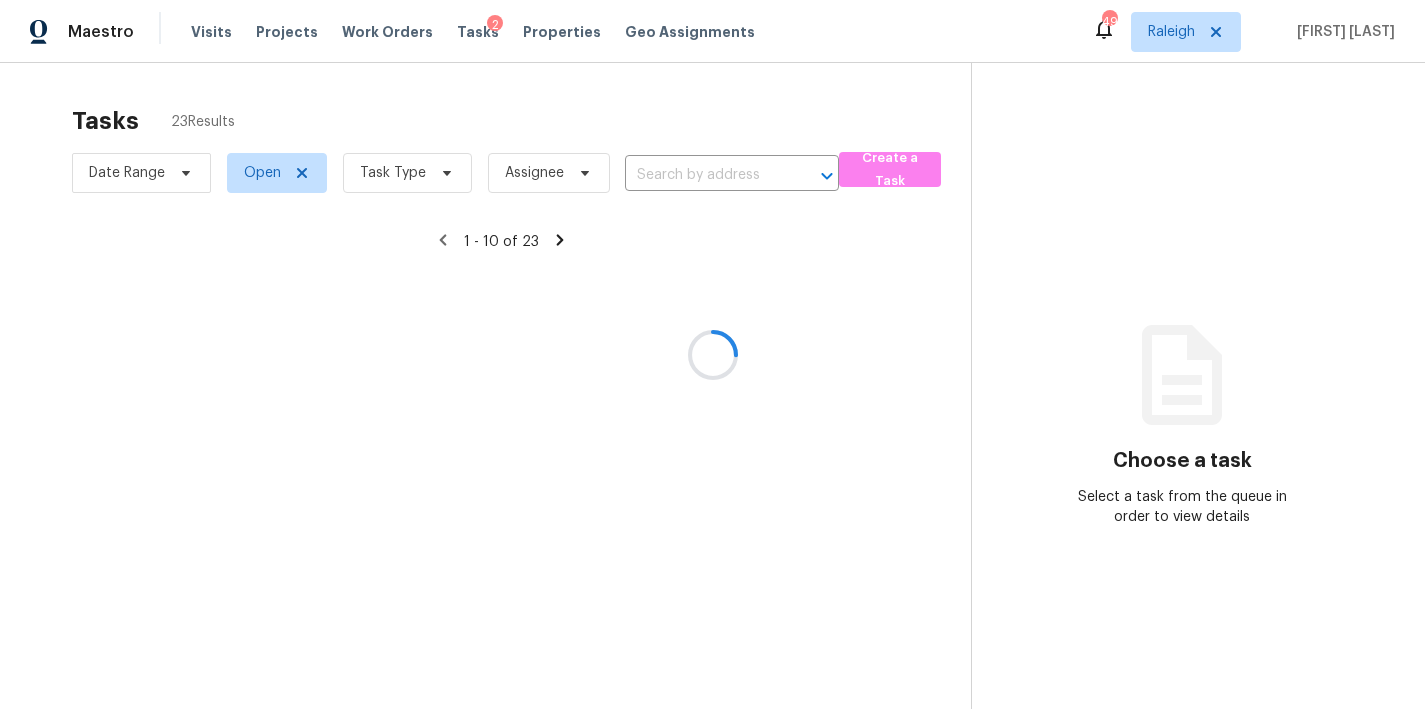 click at bounding box center (712, 354) 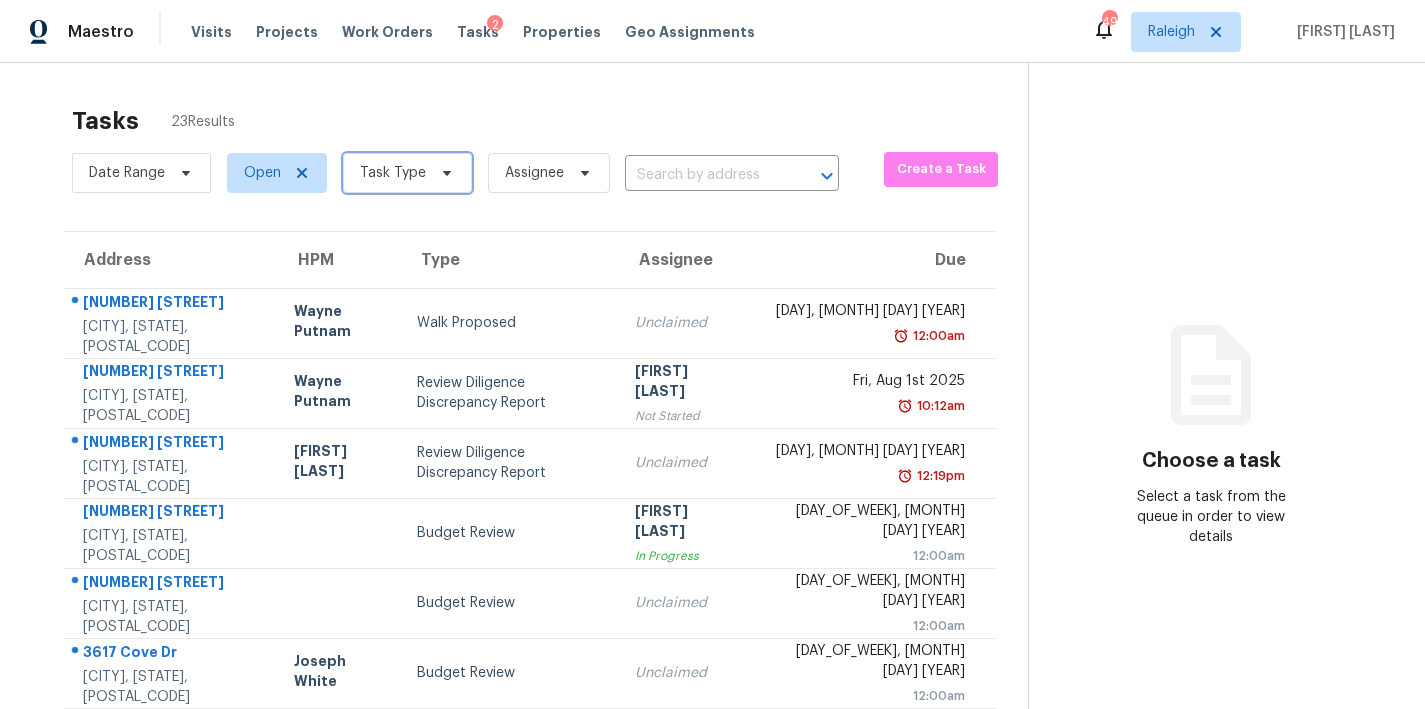click on "Task Type" at bounding box center (393, 173) 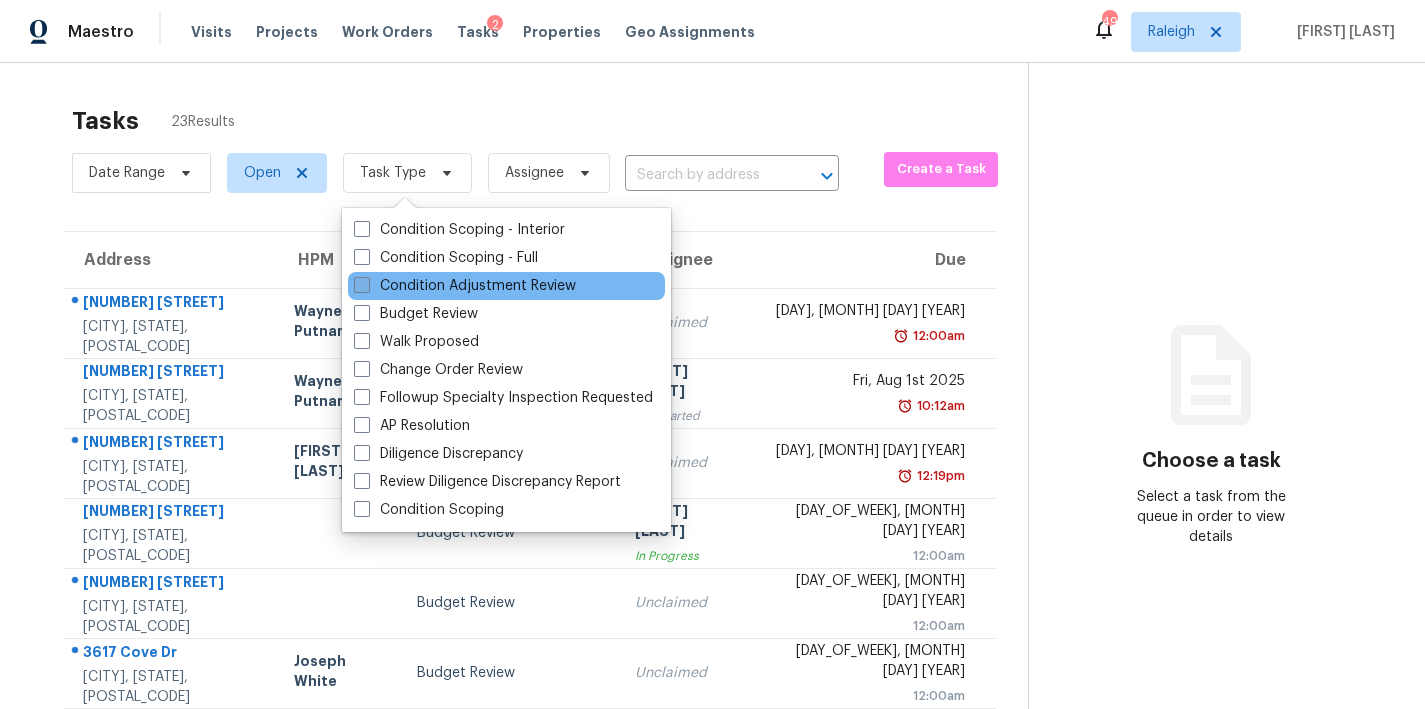 click on "Condition Adjustment Review" at bounding box center [465, 286] 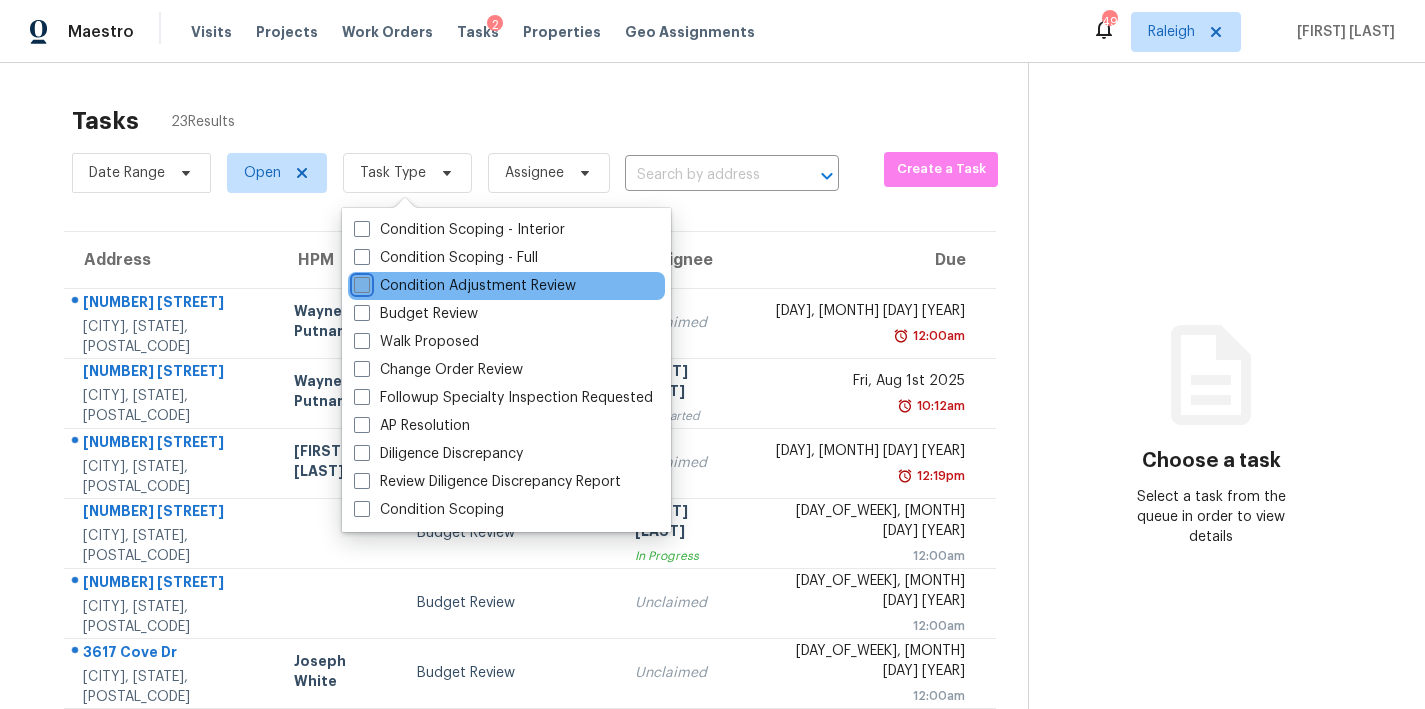 click on "Condition Adjustment Review" at bounding box center (360, 282) 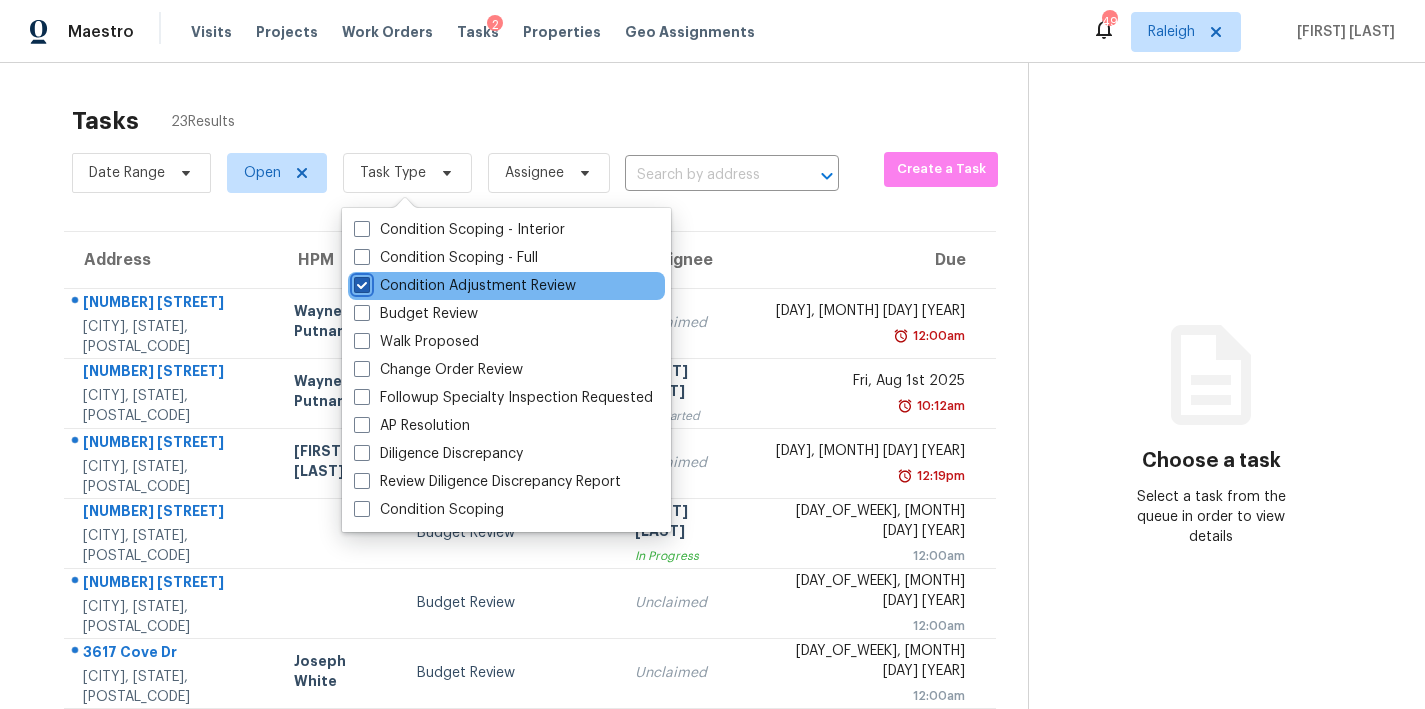 checkbox on "true" 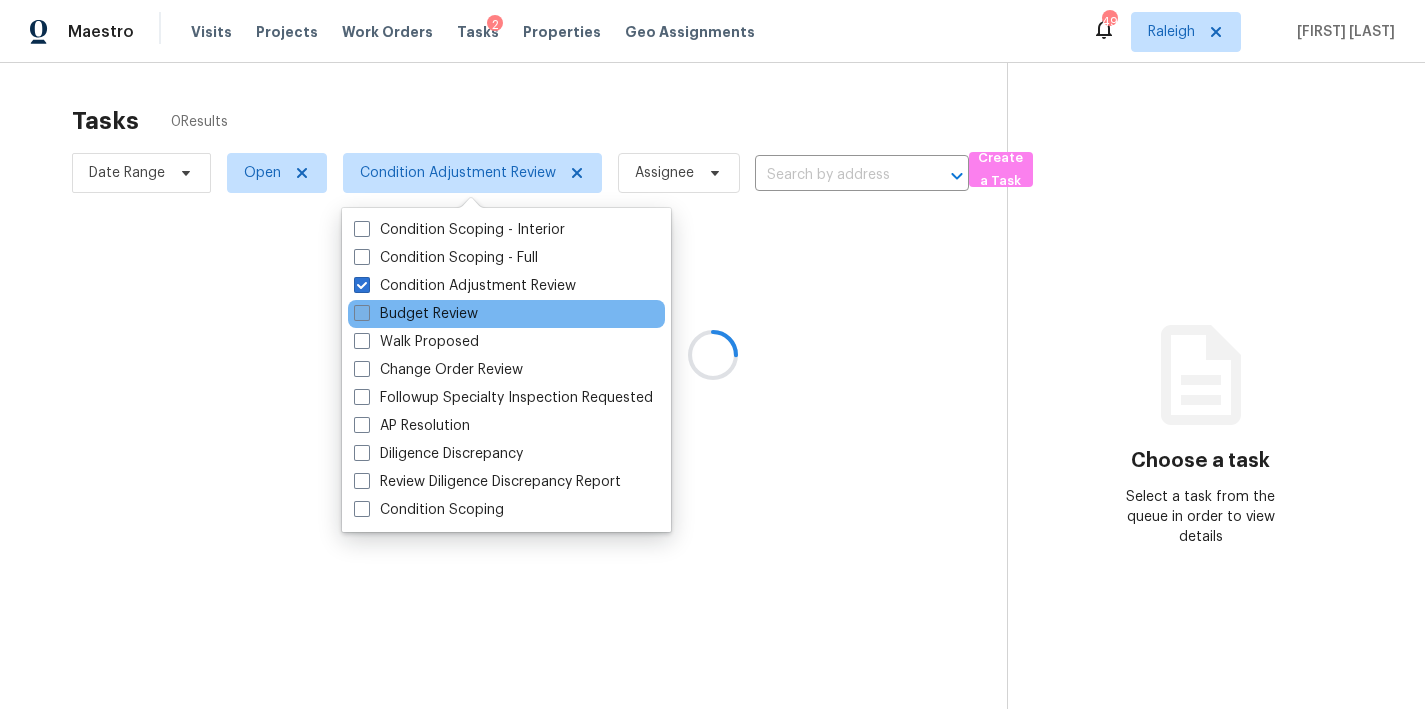 click on "Budget Review" at bounding box center [416, 314] 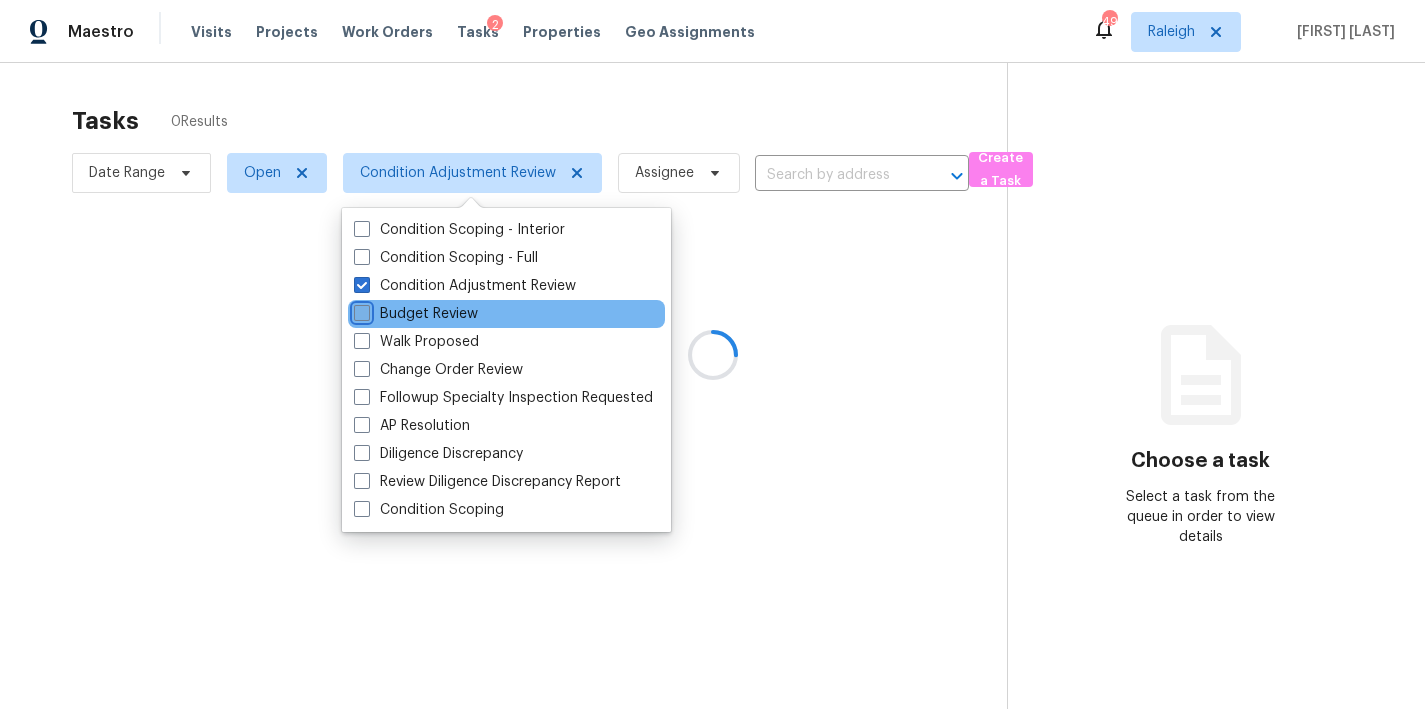 click on "Budget Review" at bounding box center [360, 310] 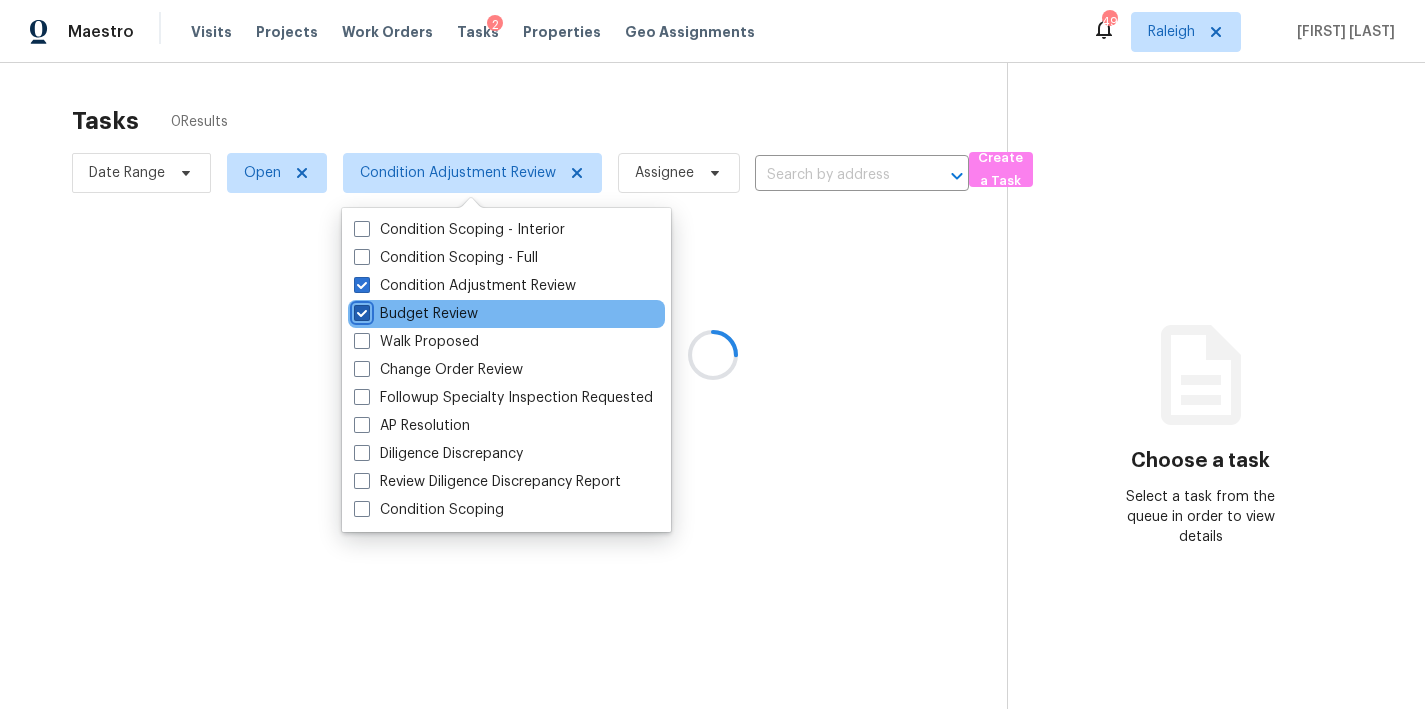 checkbox on "true" 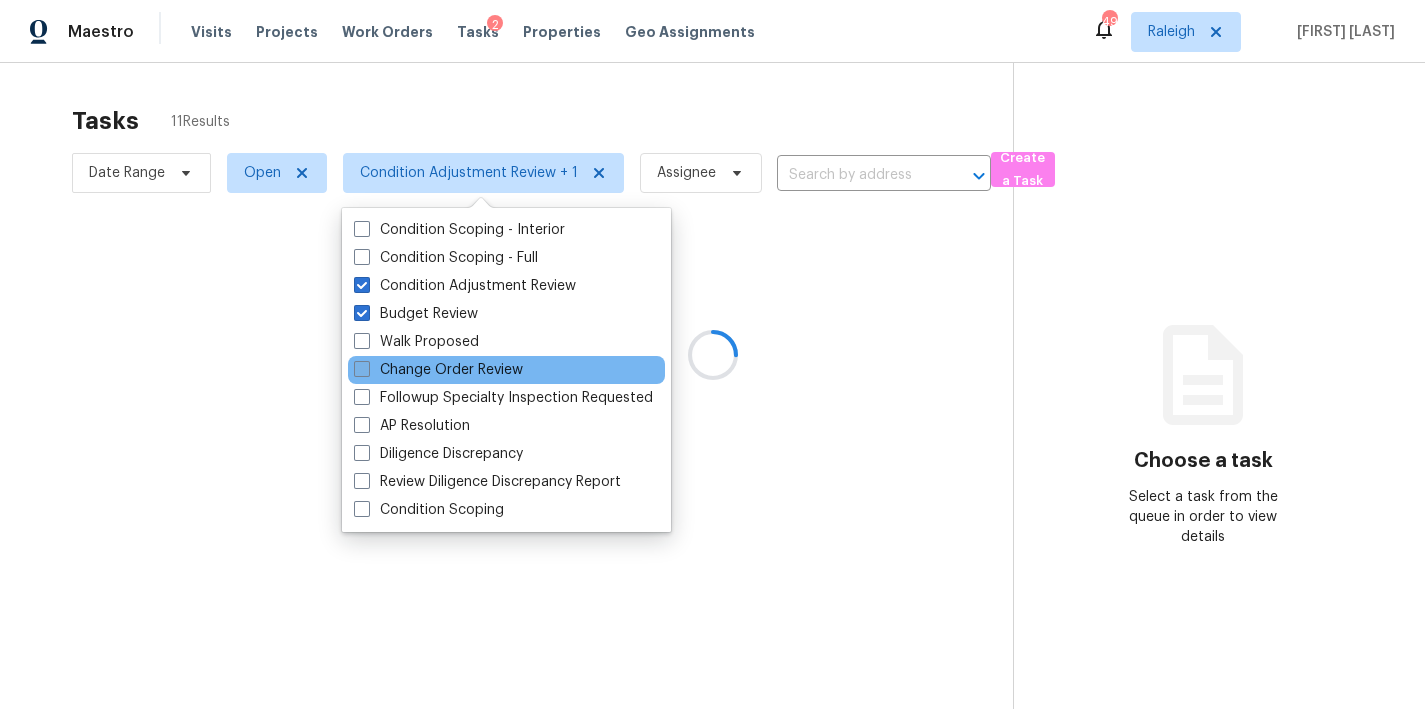 click on "Change Order Review" at bounding box center (438, 370) 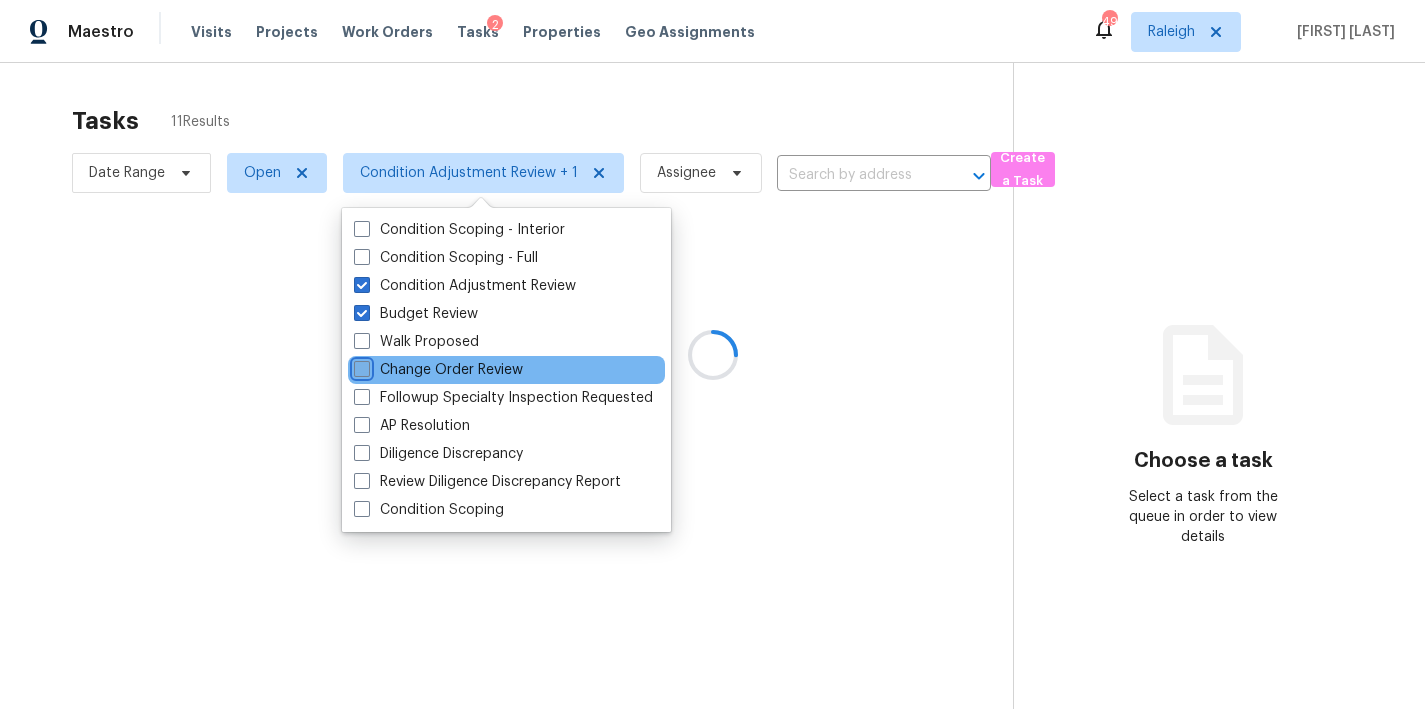 click on "Change Order Review" at bounding box center (360, 366) 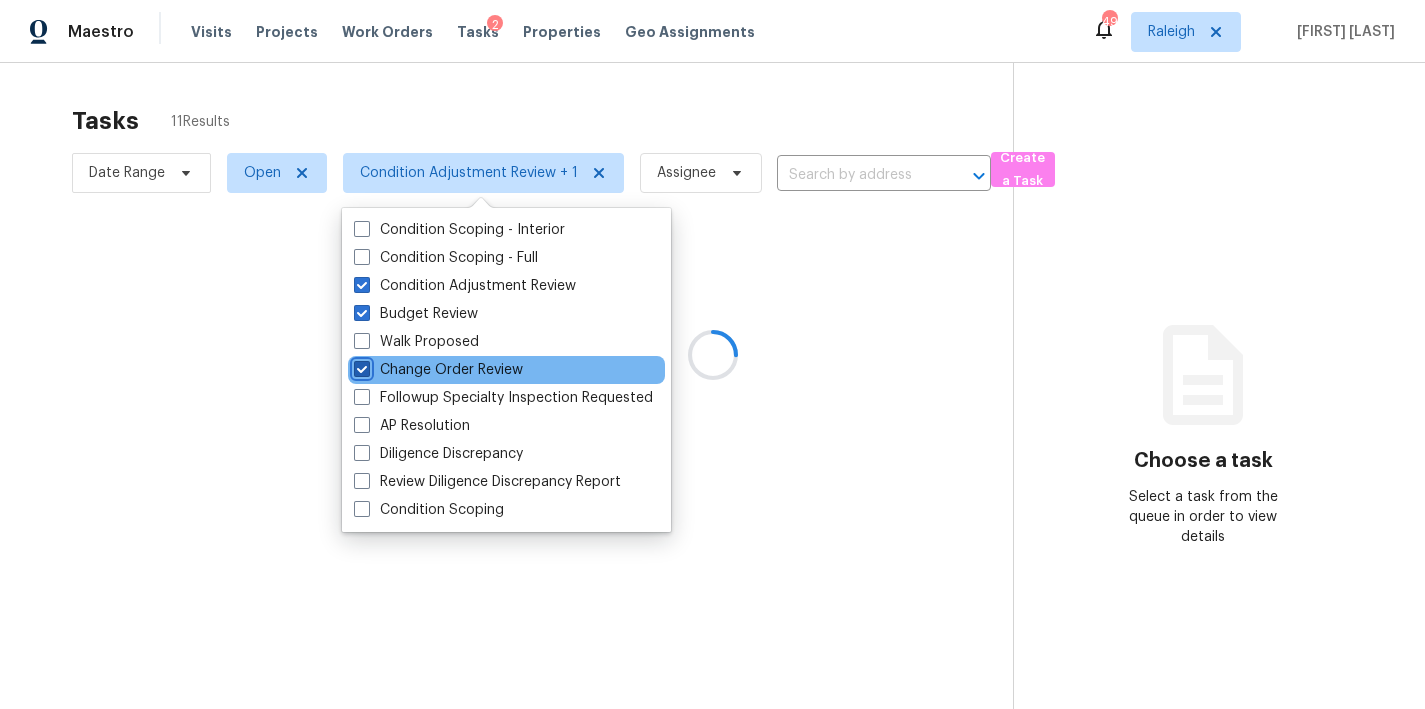 checkbox on "true" 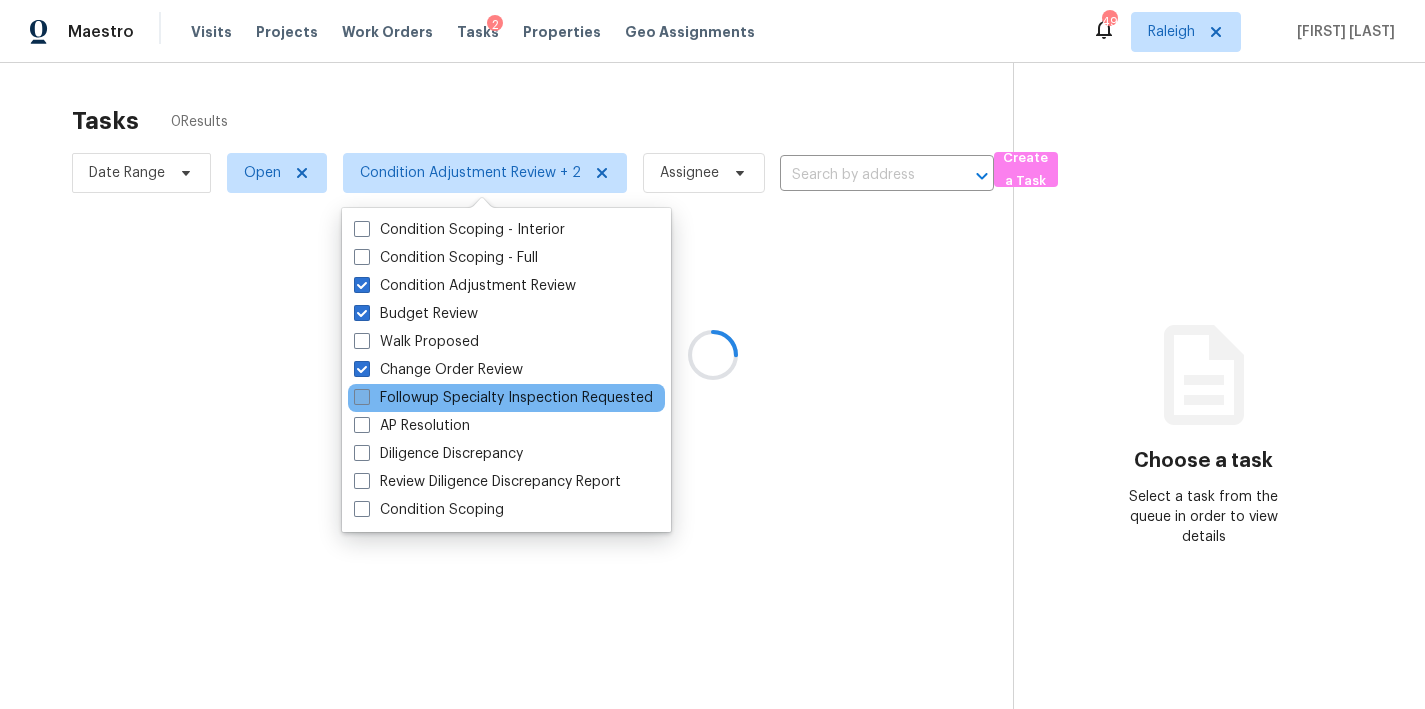 click on "Followup Specialty Inspection Requested" at bounding box center [503, 398] 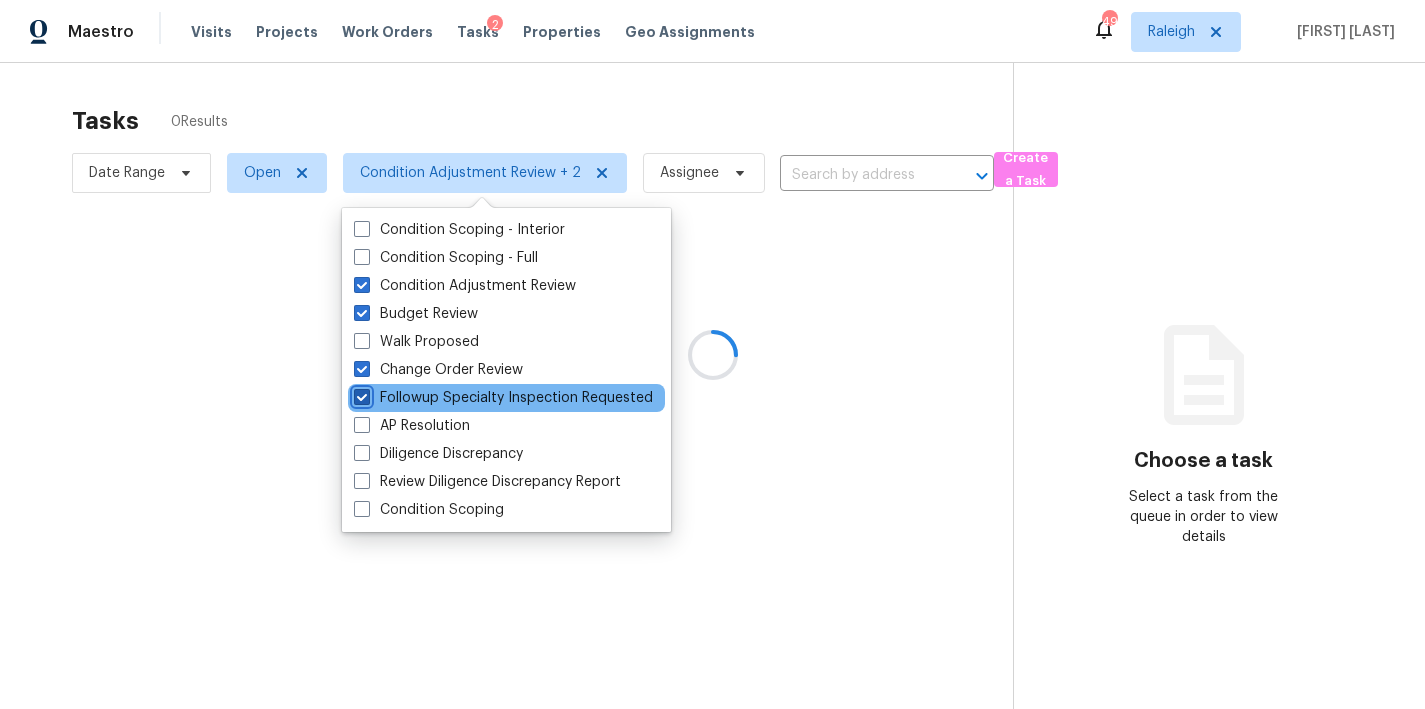 checkbox on "true" 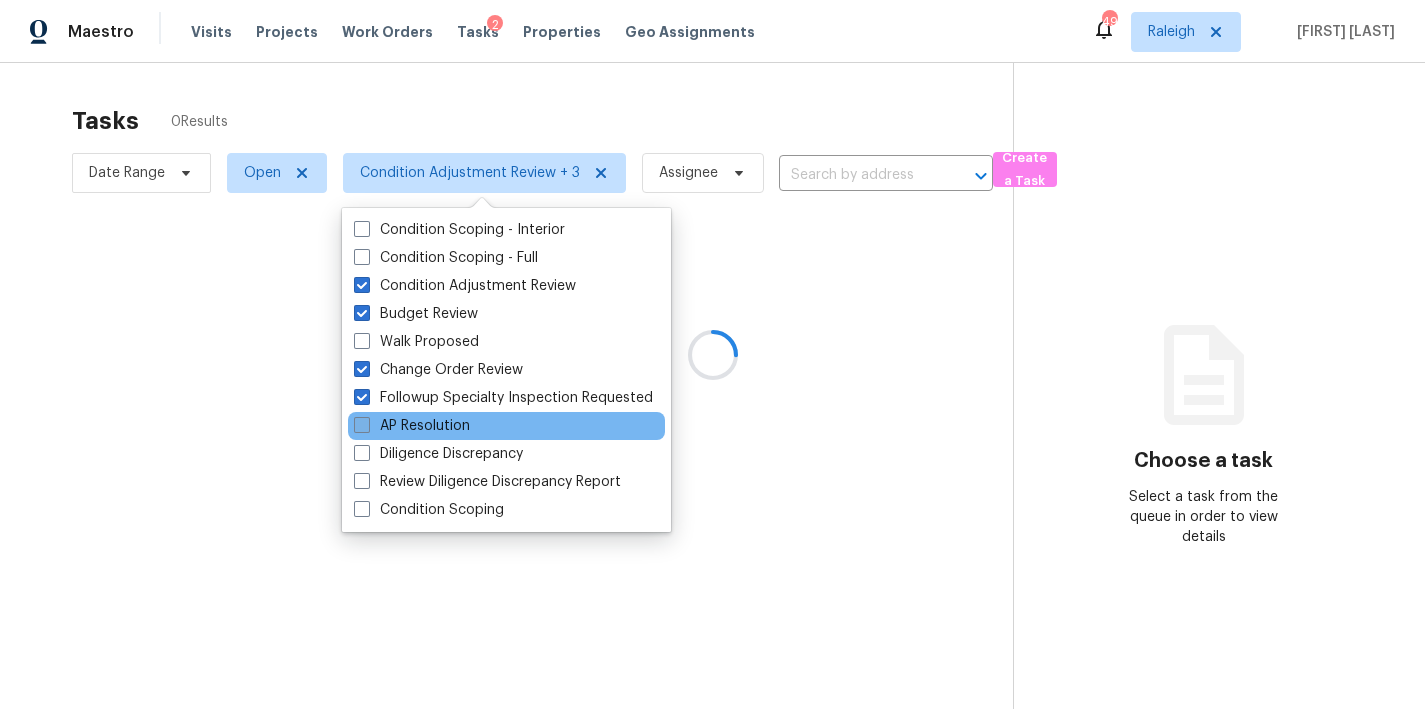 click on "AP Resolution" at bounding box center [412, 426] 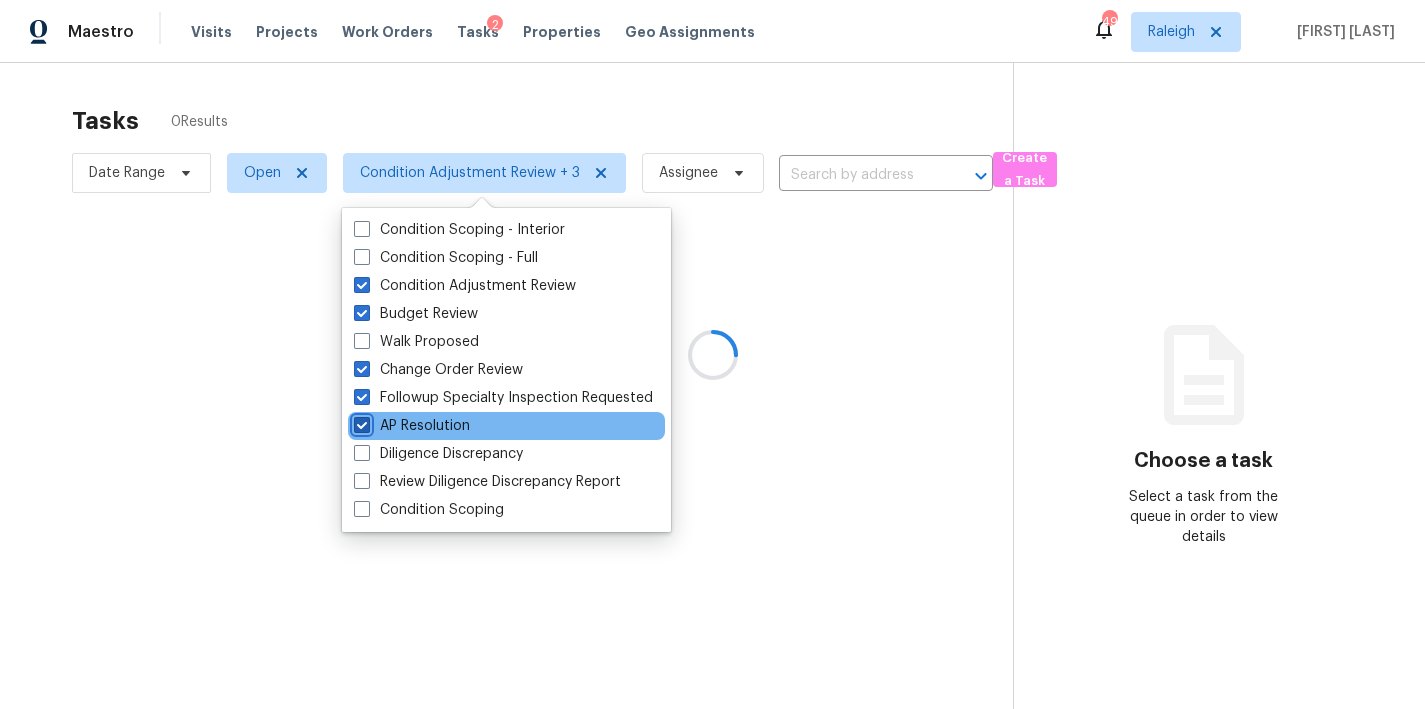checkbox on "true" 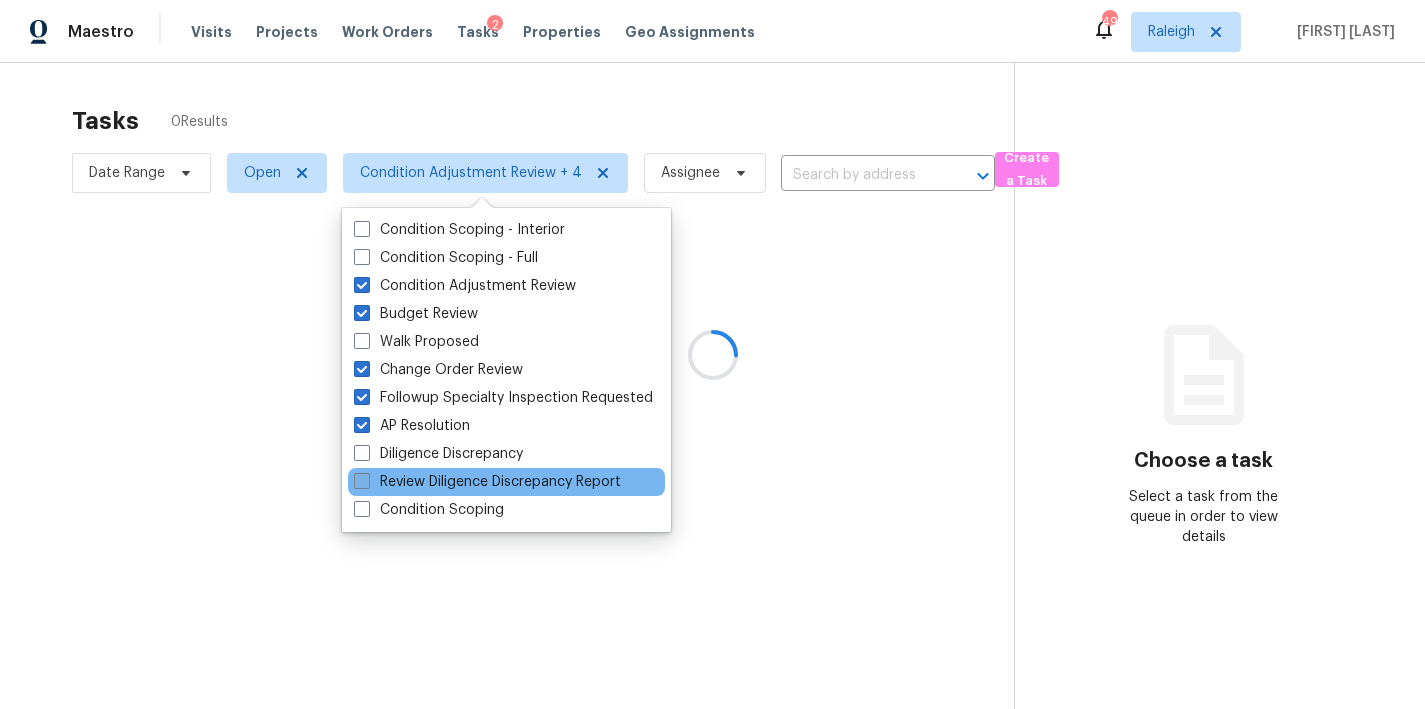 click on "Review Diligence Discrepancy Report" at bounding box center [487, 482] 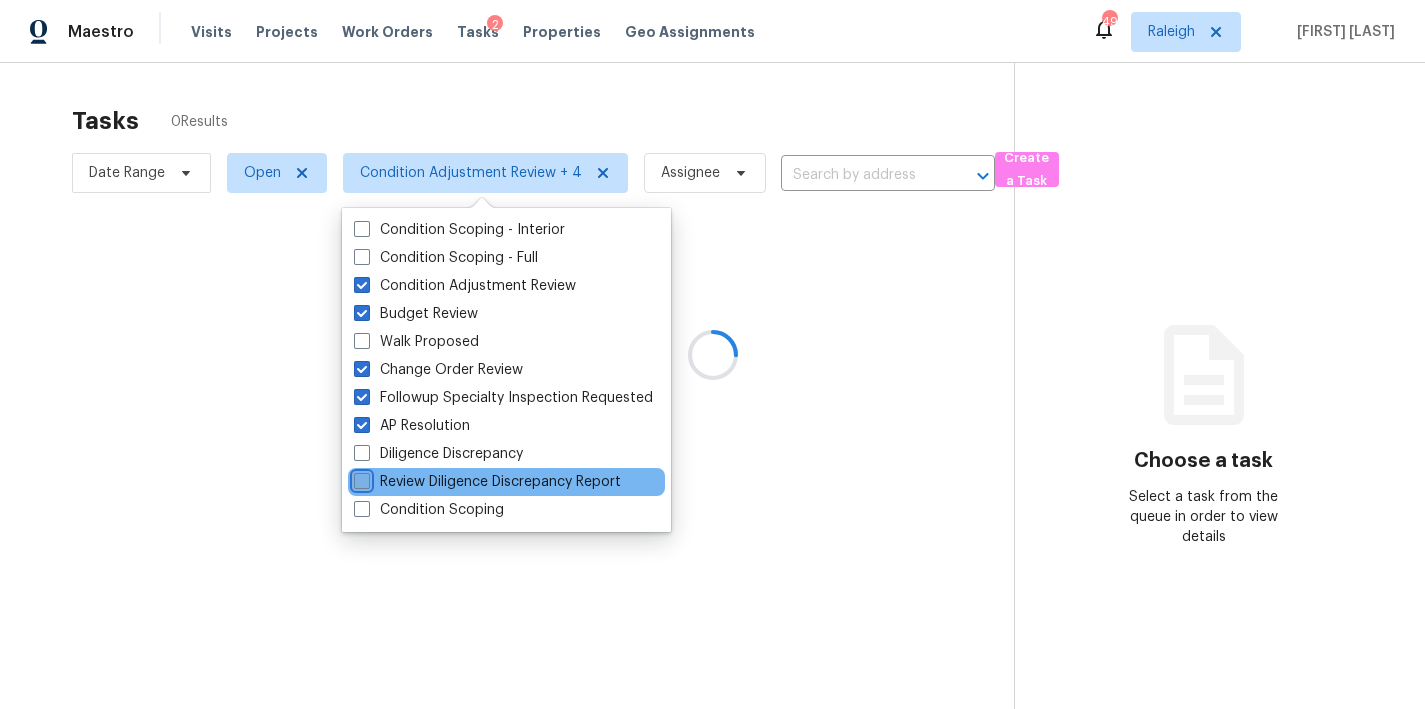 click on "Review Diligence Discrepancy Report" at bounding box center (360, 478) 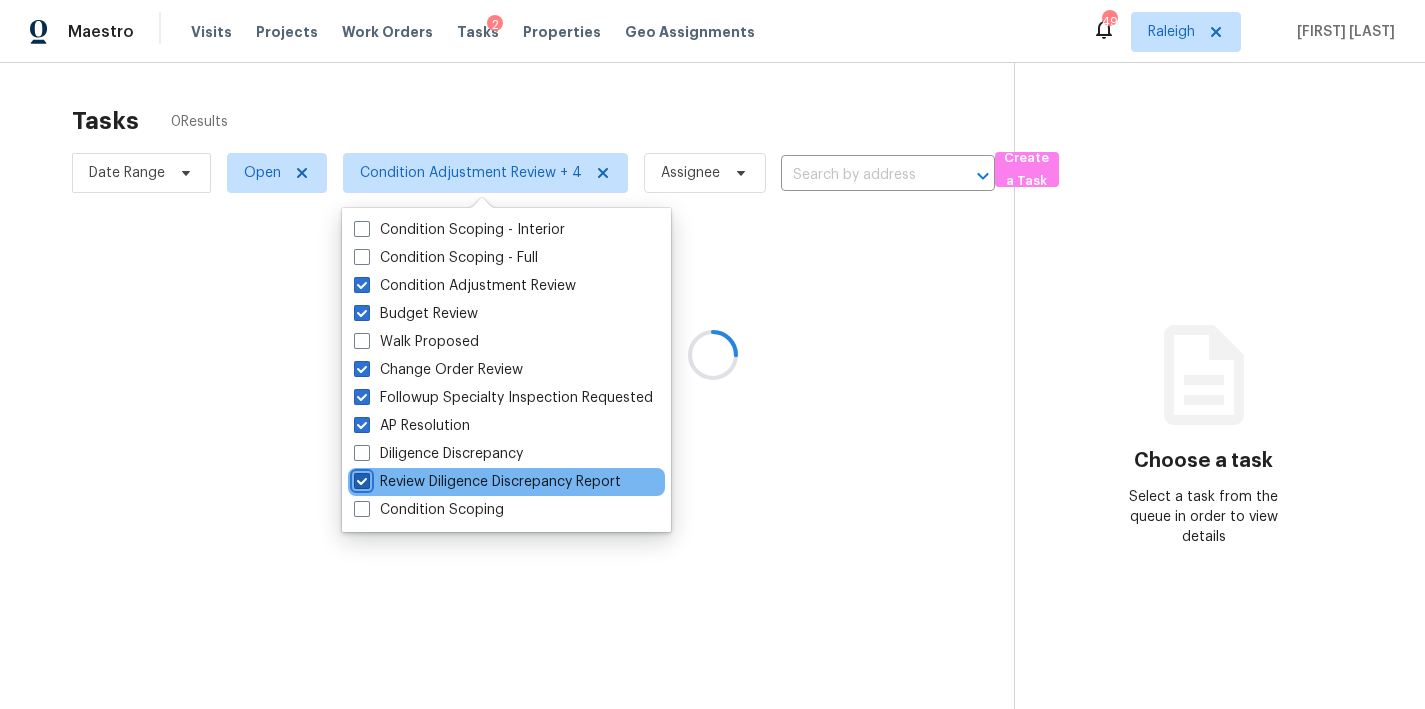 checkbox on "true" 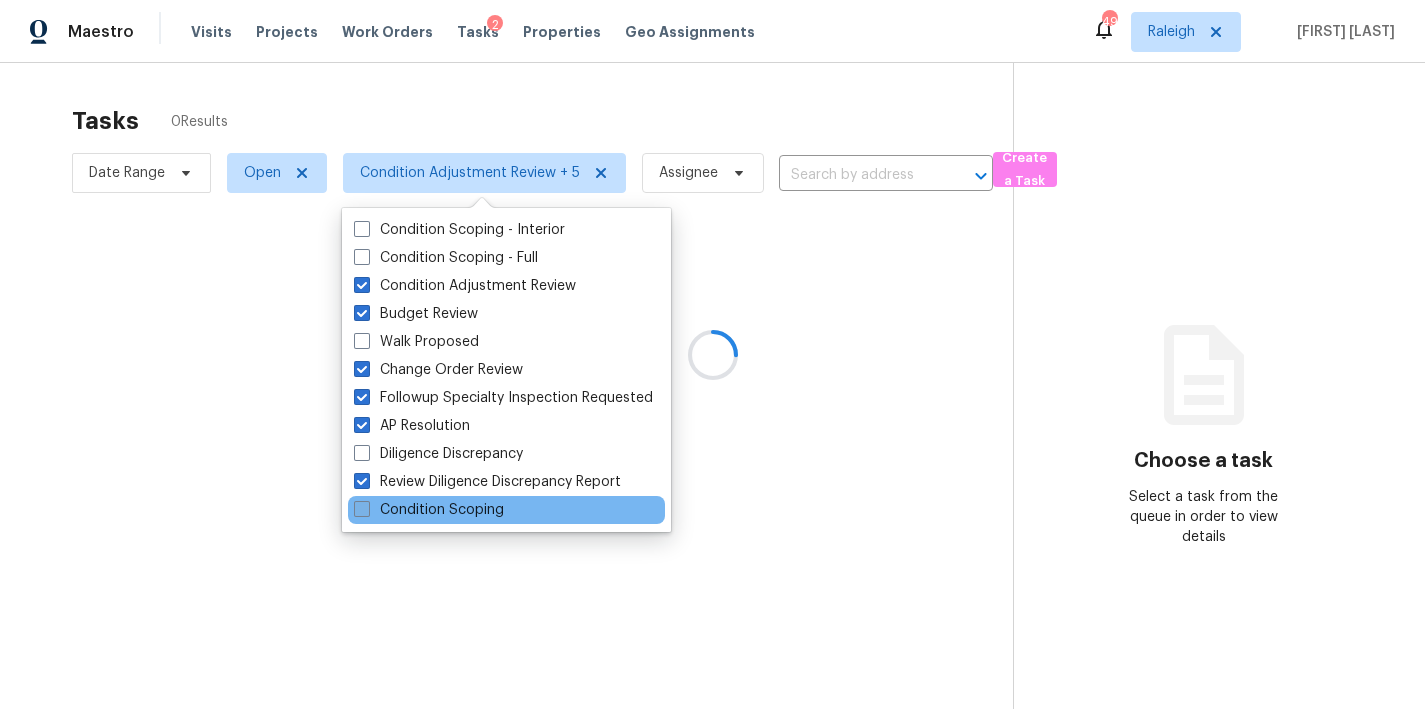 click on "Condition Scoping" at bounding box center (429, 510) 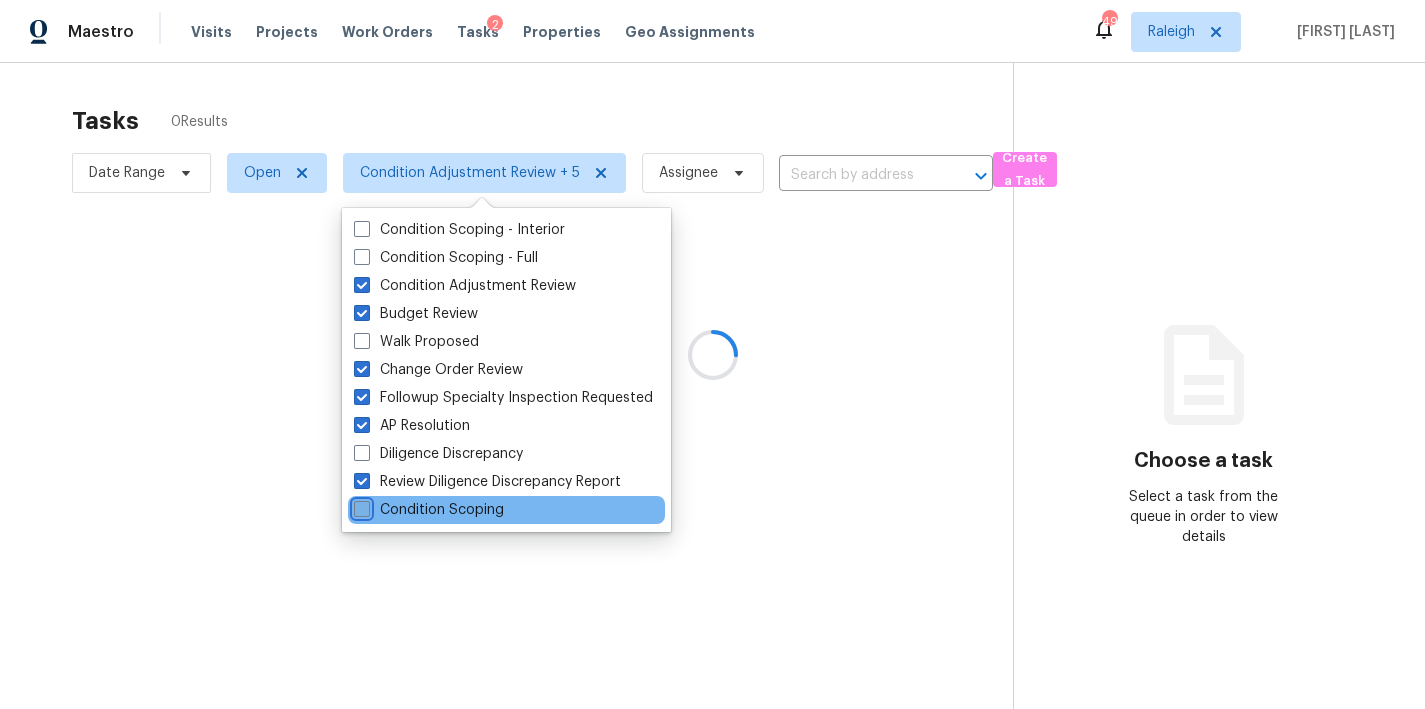 click on "Condition Scoping" at bounding box center (360, 506) 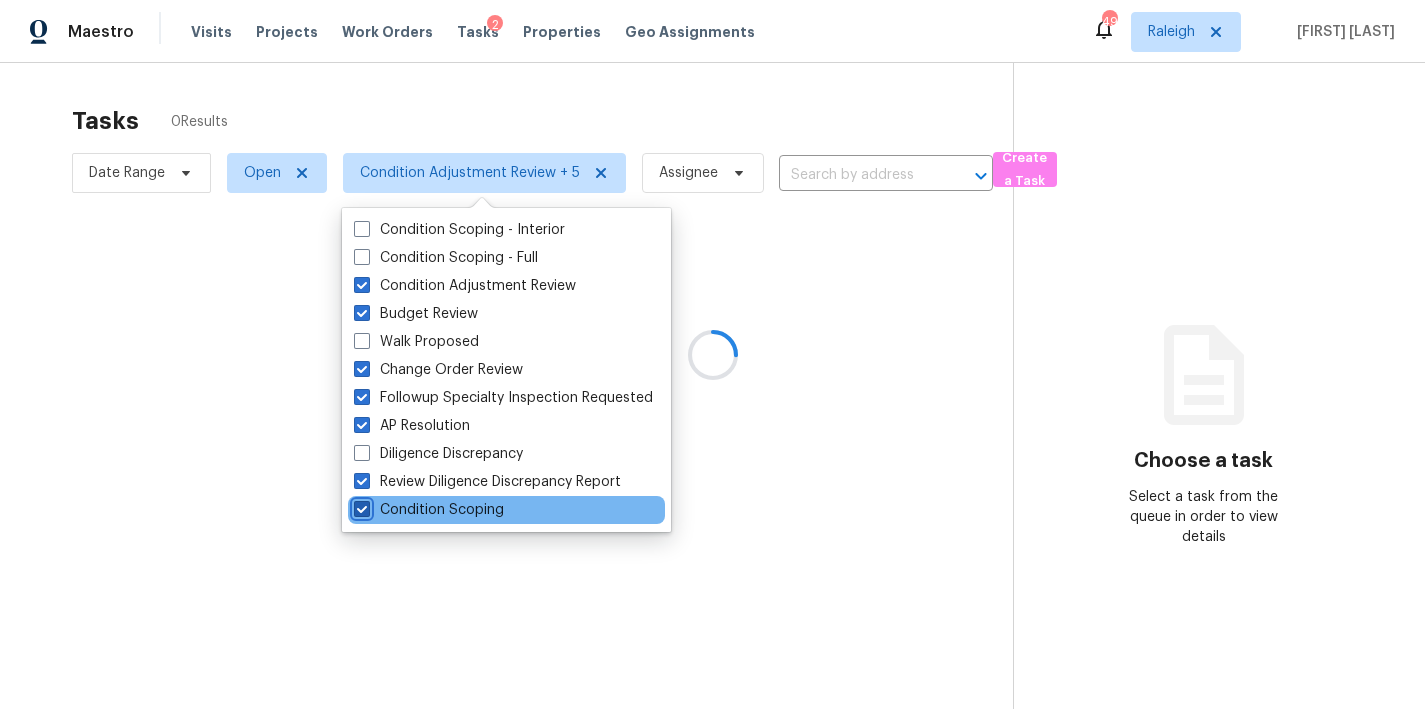 checkbox on "true" 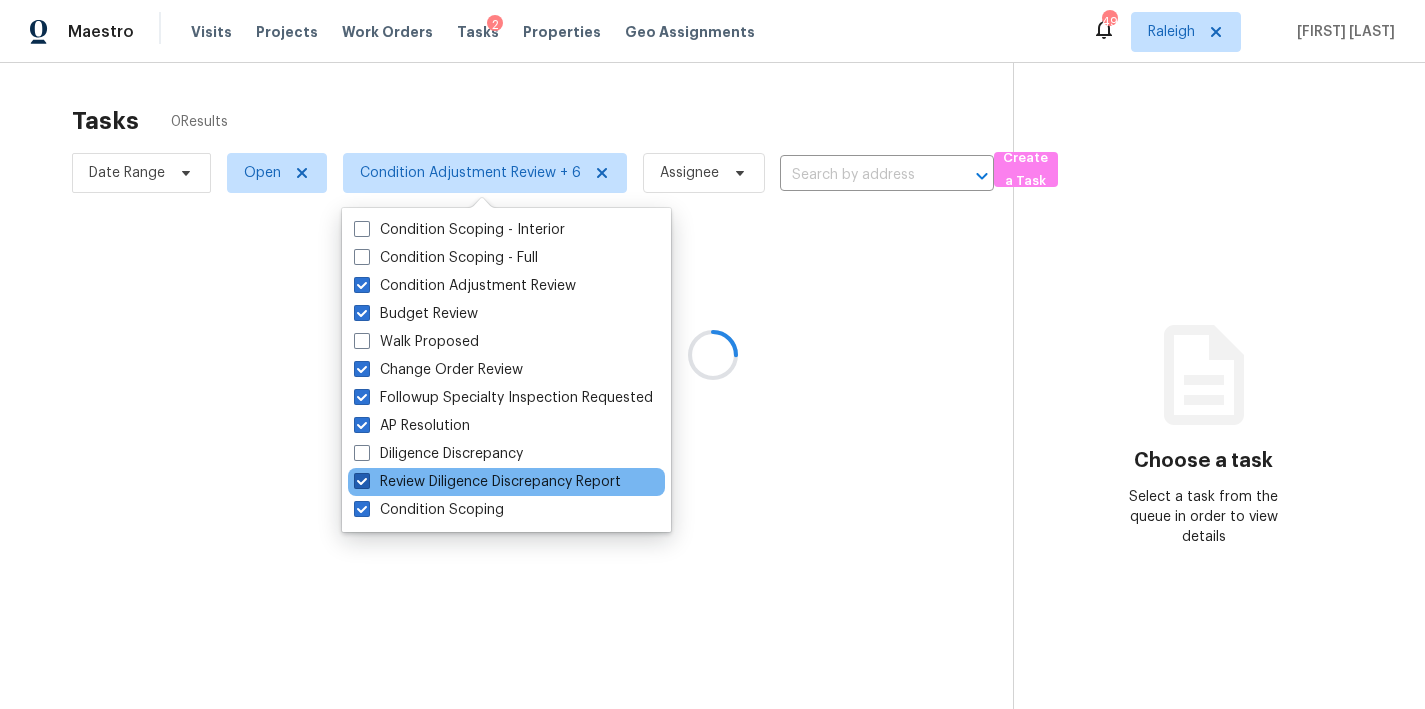 click on "Review Diligence Discrepancy Report" at bounding box center (487, 482) 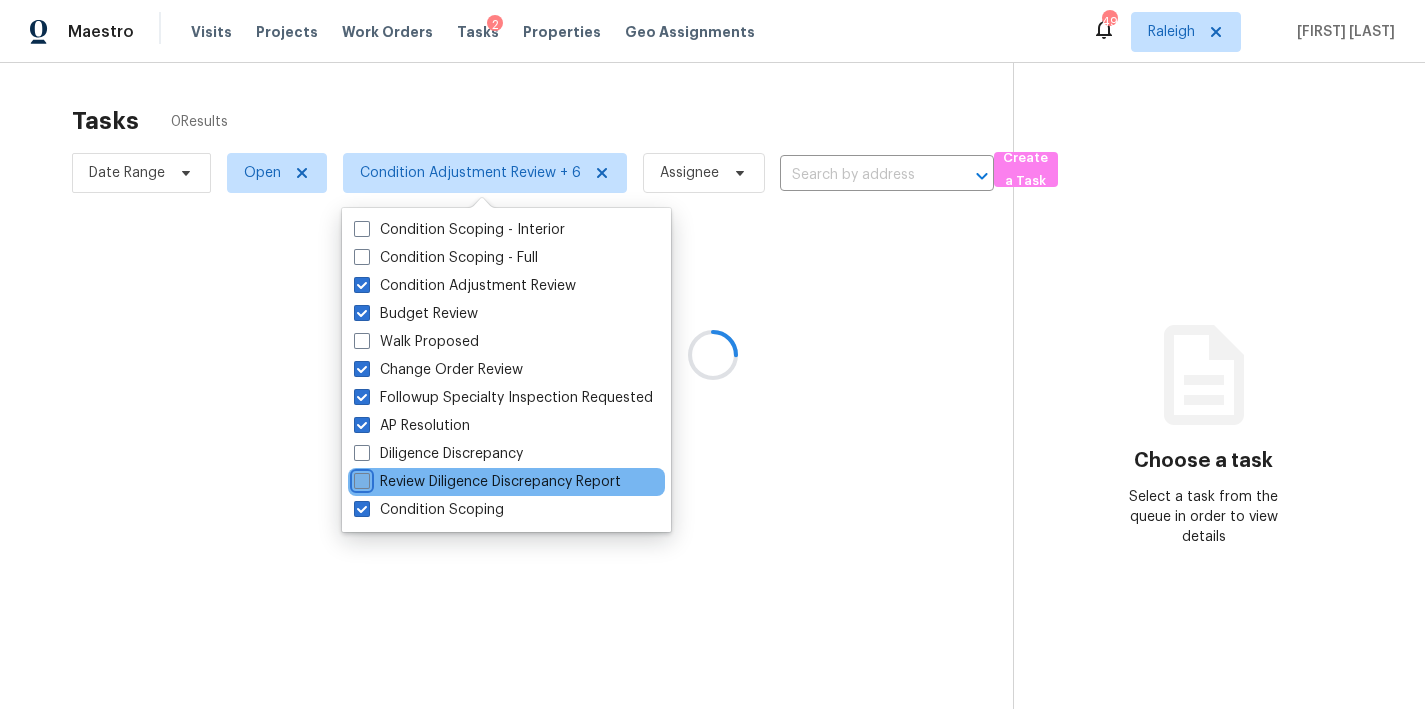 checkbox on "false" 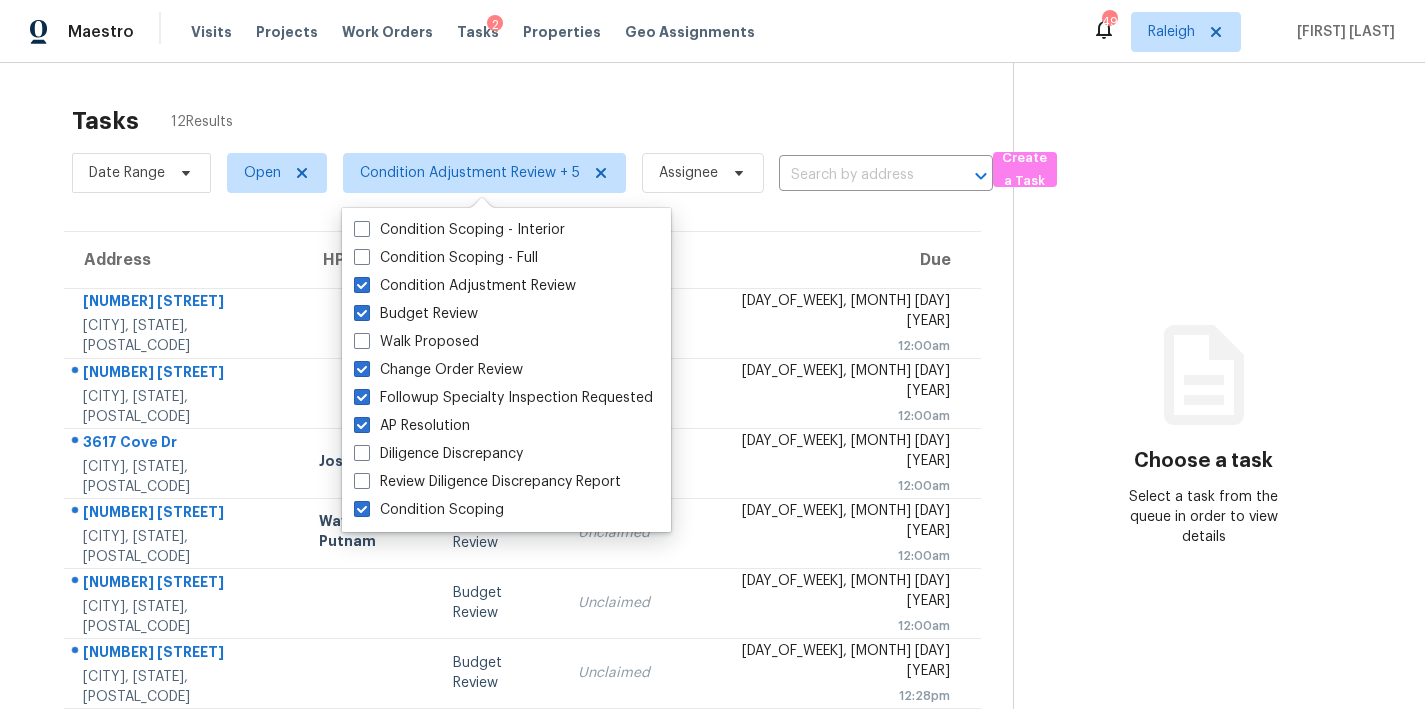 click on "Tasks 12  Results Date Range Open Condition Adjustment Review + 5 Assignee ​ Create a Task Address HPM Type Assignee Due 1000 Sunny Brae Ct   Apex, NC, 27502 Budget Review Nicholas Russell In Progress Tue, Aug 5th 2025 12:00am 215 Brier Summit Pl   Durham, NC, 27703 Budget Review Unclaimed Tue, Aug 5th 2025 12:00am 3617 Cove Dr   Raleigh, NC, 27604 Joseph White Budget Review Unclaimed Tue, Aug 5th 2025 12:00am 1049 Laceflower Dr   Durham, NC, 27713 Wayne Putnam Budget Review Unclaimed Tue, Aug 5th 2025 12:00am 420 English Violet Ln   Raleigh, NC, 27610 Budget Review Unclaimed Tue, Aug 5th 2025 12:00am 722 Blue Lake Dr   Mebane, NC, 27302 Budget Review Unclaimed Tue, Aug 5th 2025 12:28pm 8330 Bratt Ave   Wake Forest, NC, 27587 Budget Review Unclaimed Tue, Aug 5th 2025 12:43pm 310 Peachtree Pl   Durham, NC, 27701 Lee Privette Budget Review Unclaimed Tue, Aug 5th 2025 12:47pm 4308 Coben Dr   Raleigh, NC, 27610 Budget Review Unclaimed Tue, Aug 5th 2025 2:27pm 48 High View Ct   Fuquay Varina, NC, 27526 Unclaimed" at bounding box center [712, 552] 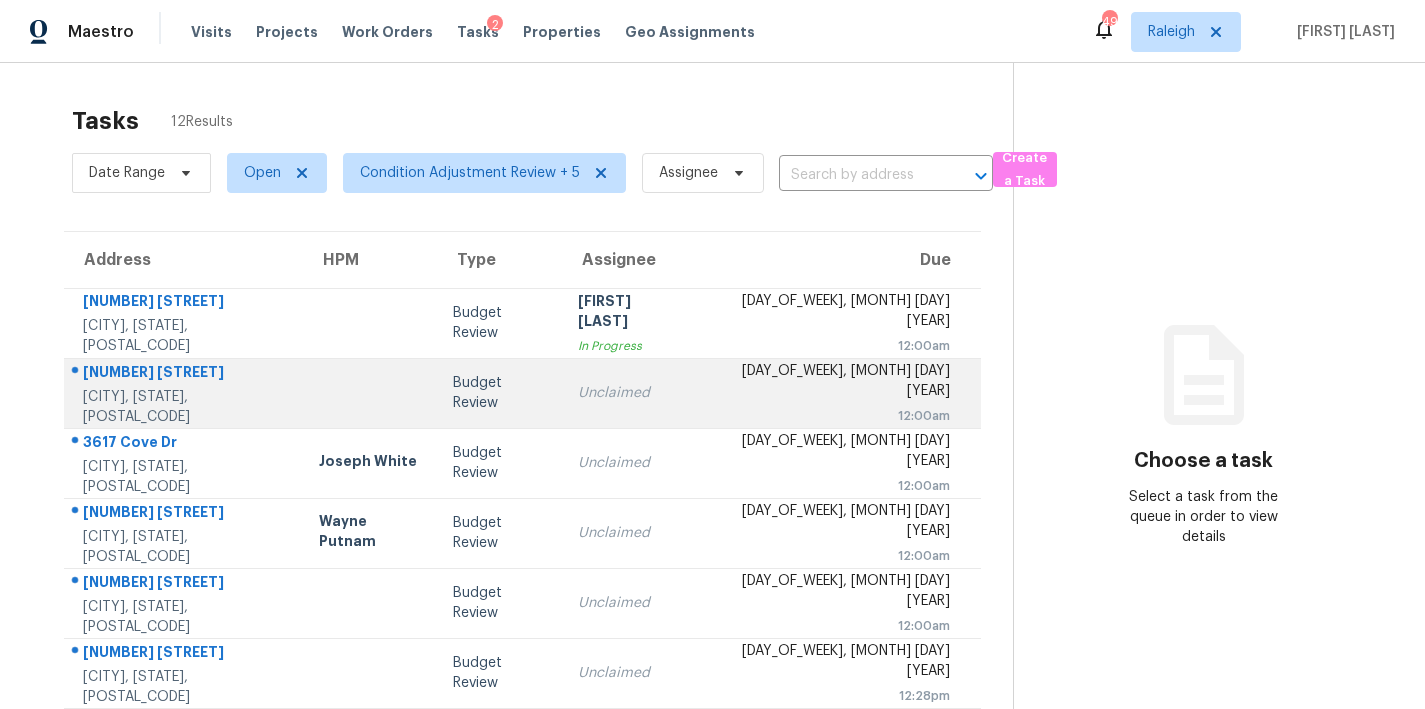 scroll, scrollTop: 347, scrollLeft: 0, axis: vertical 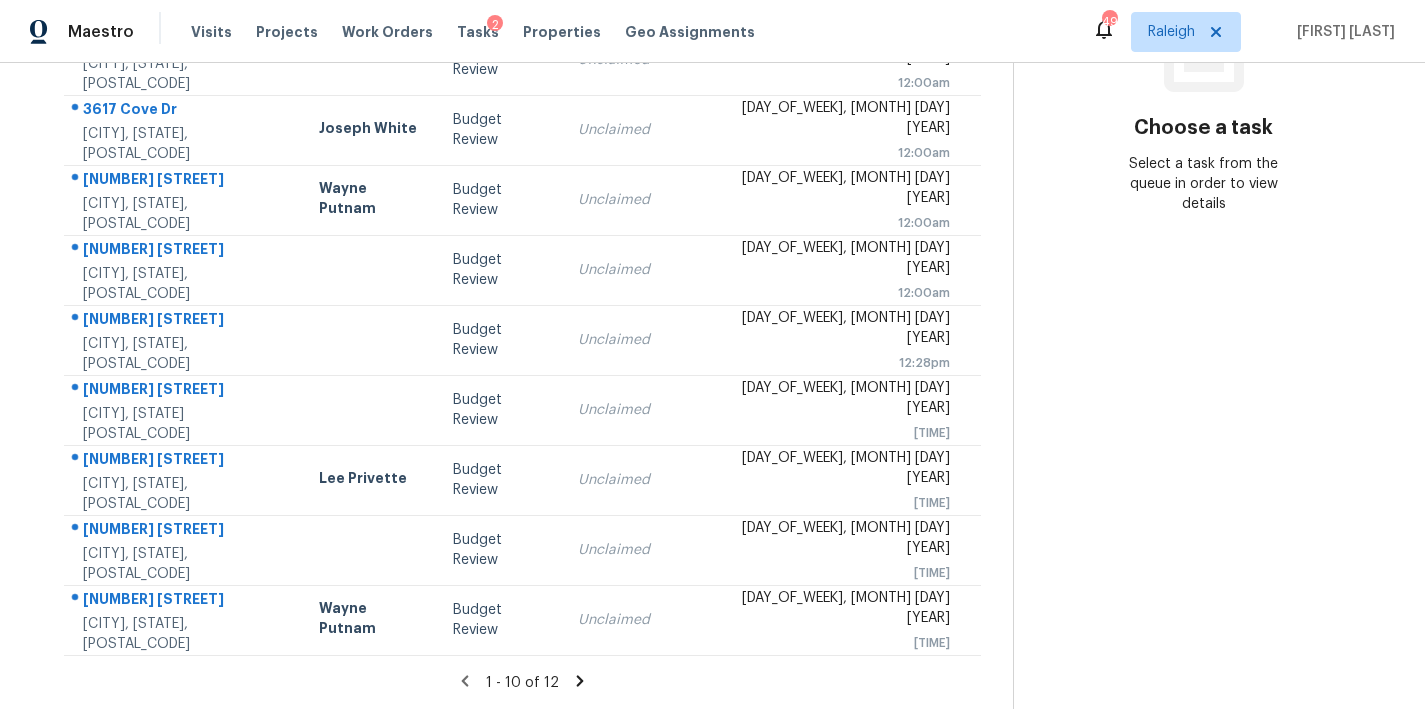 click 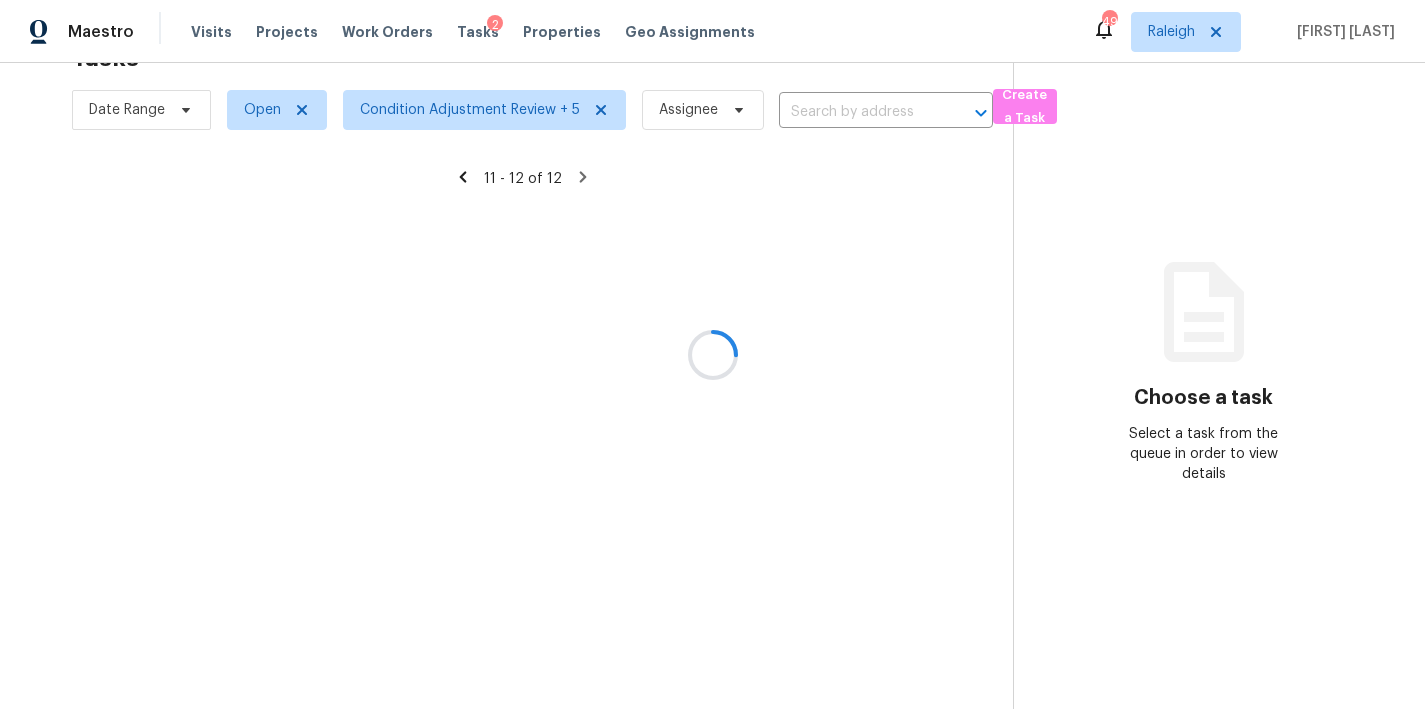 scroll, scrollTop: 78, scrollLeft: 0, axis: vertical 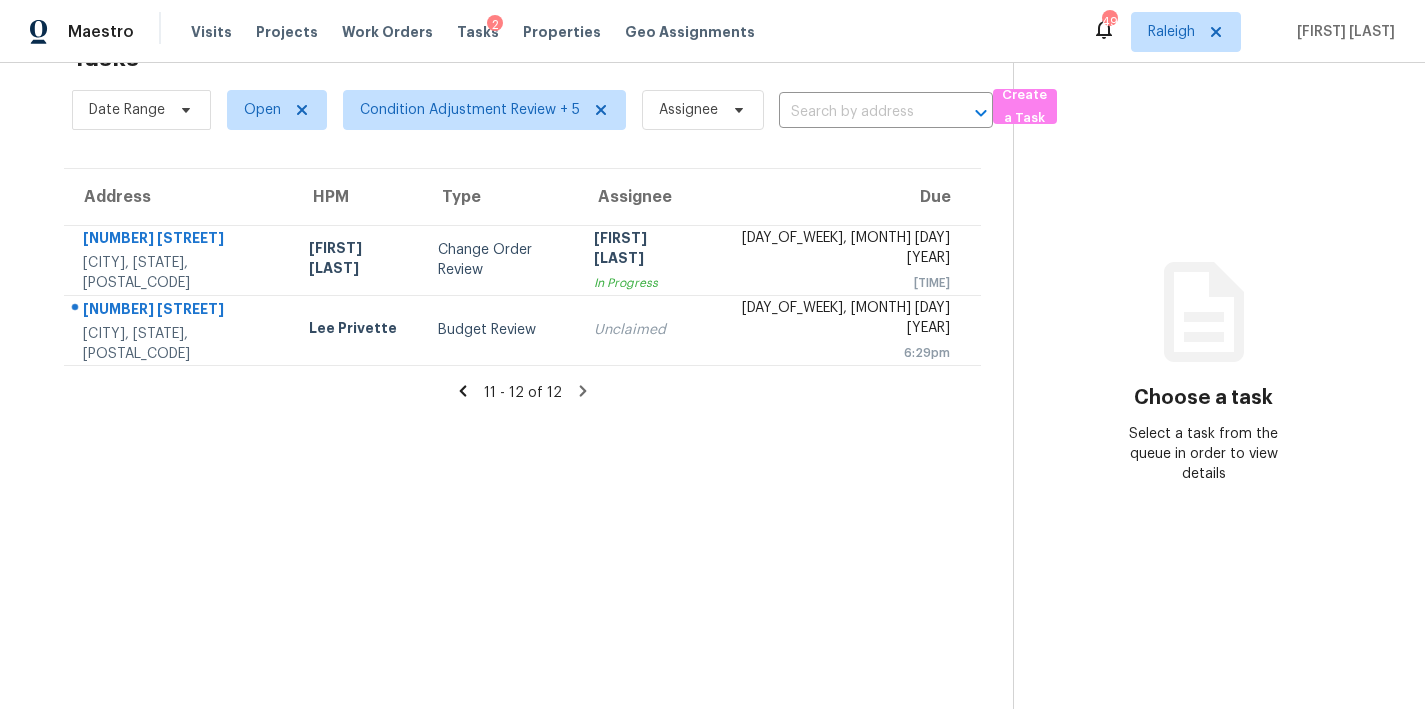 click 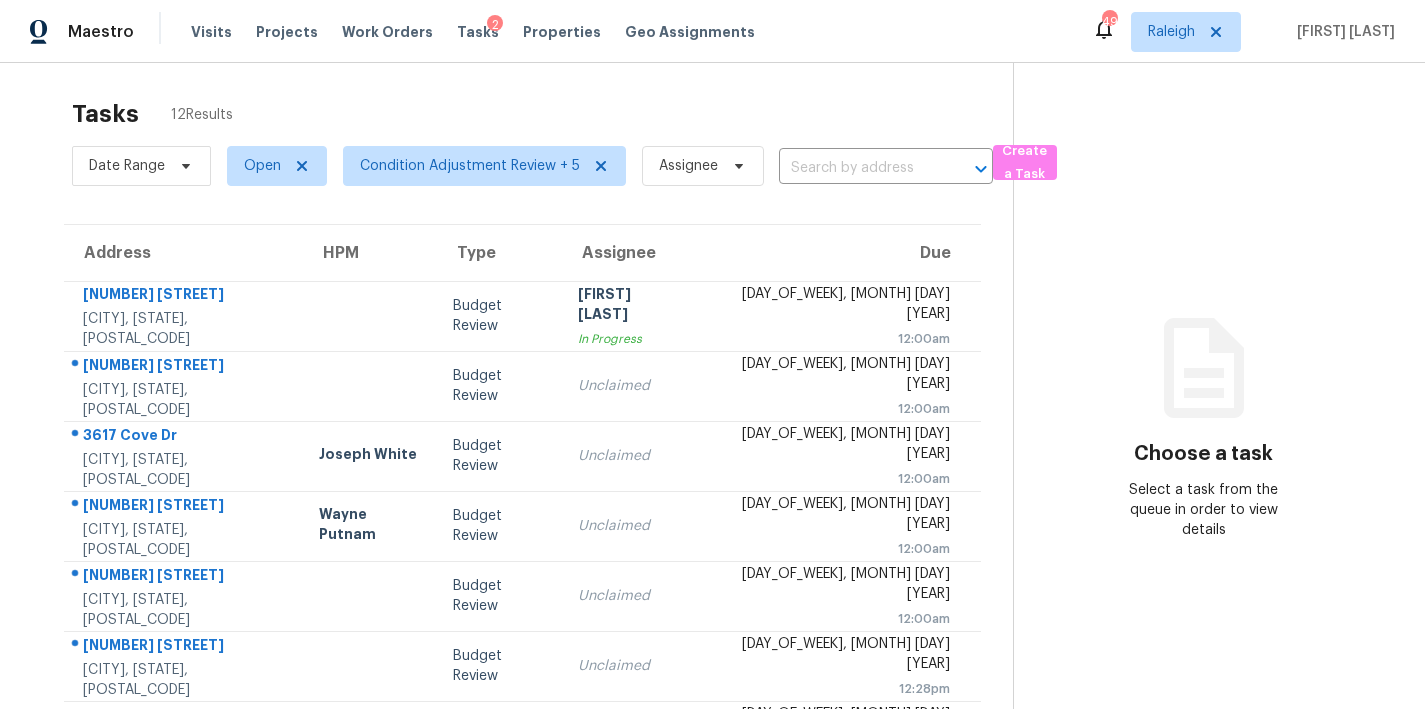 scroll, scrollTop: 0, scrollLeft: 0, axis: both 